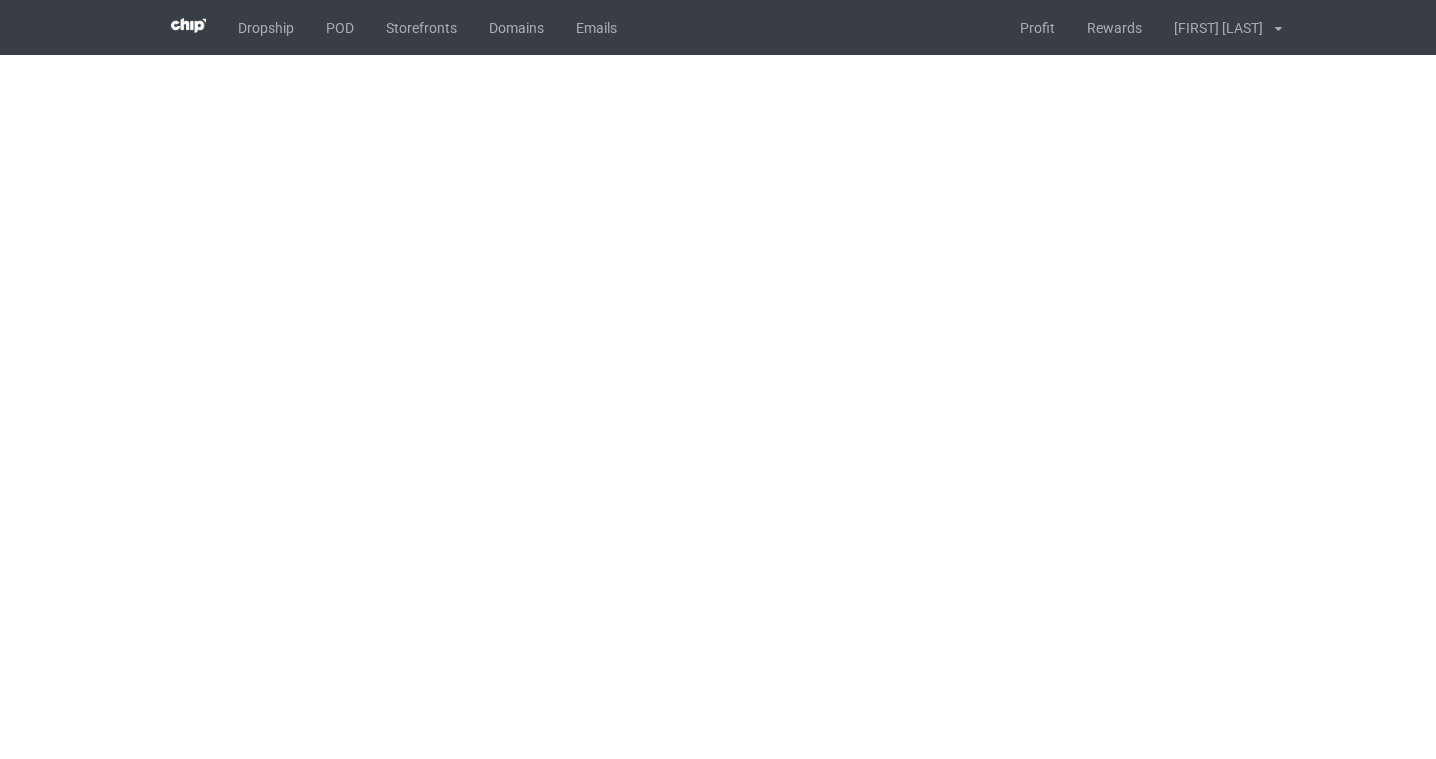 scroll, scrollTop: 0, scrollLeft: 0, axis: both 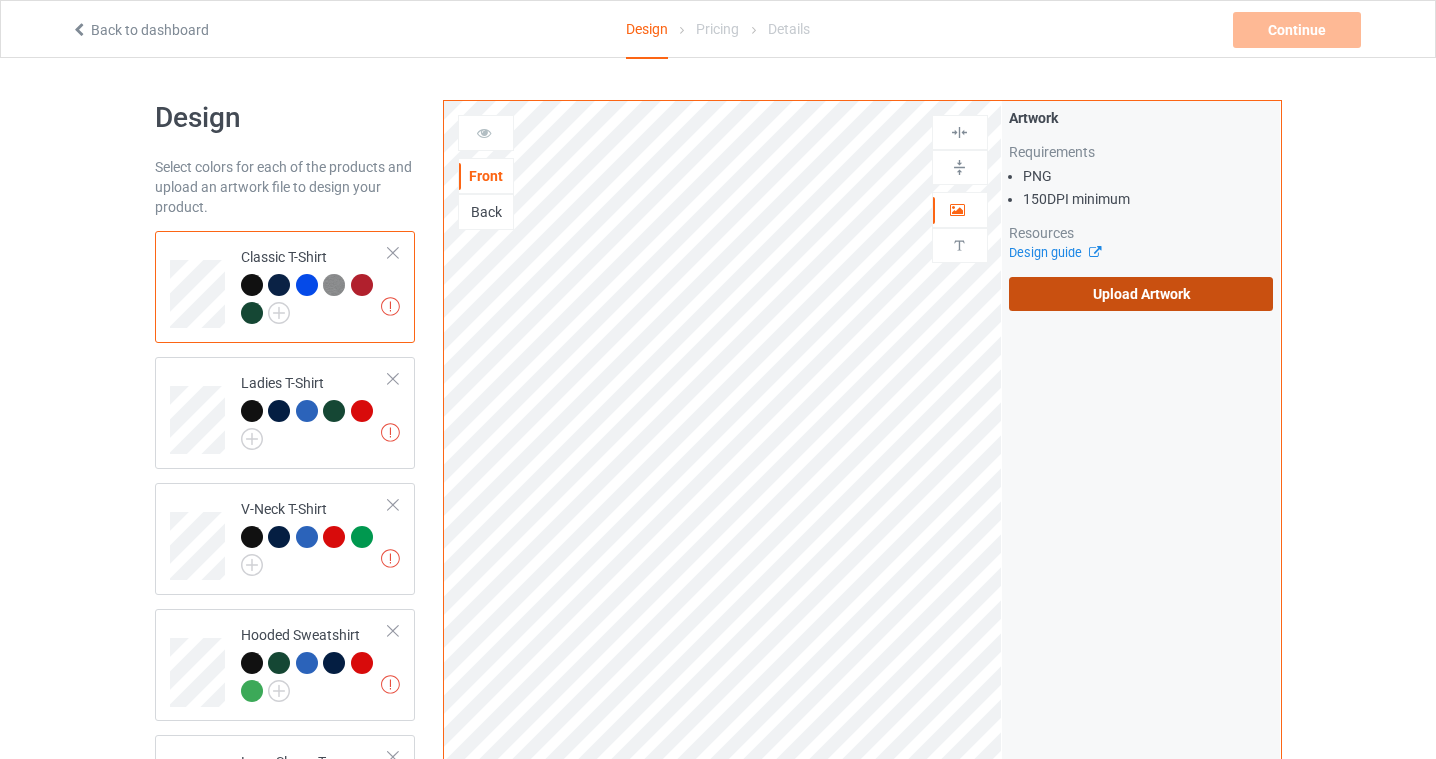 click on "Upload Artwork" at bounding box center [1141, 294] 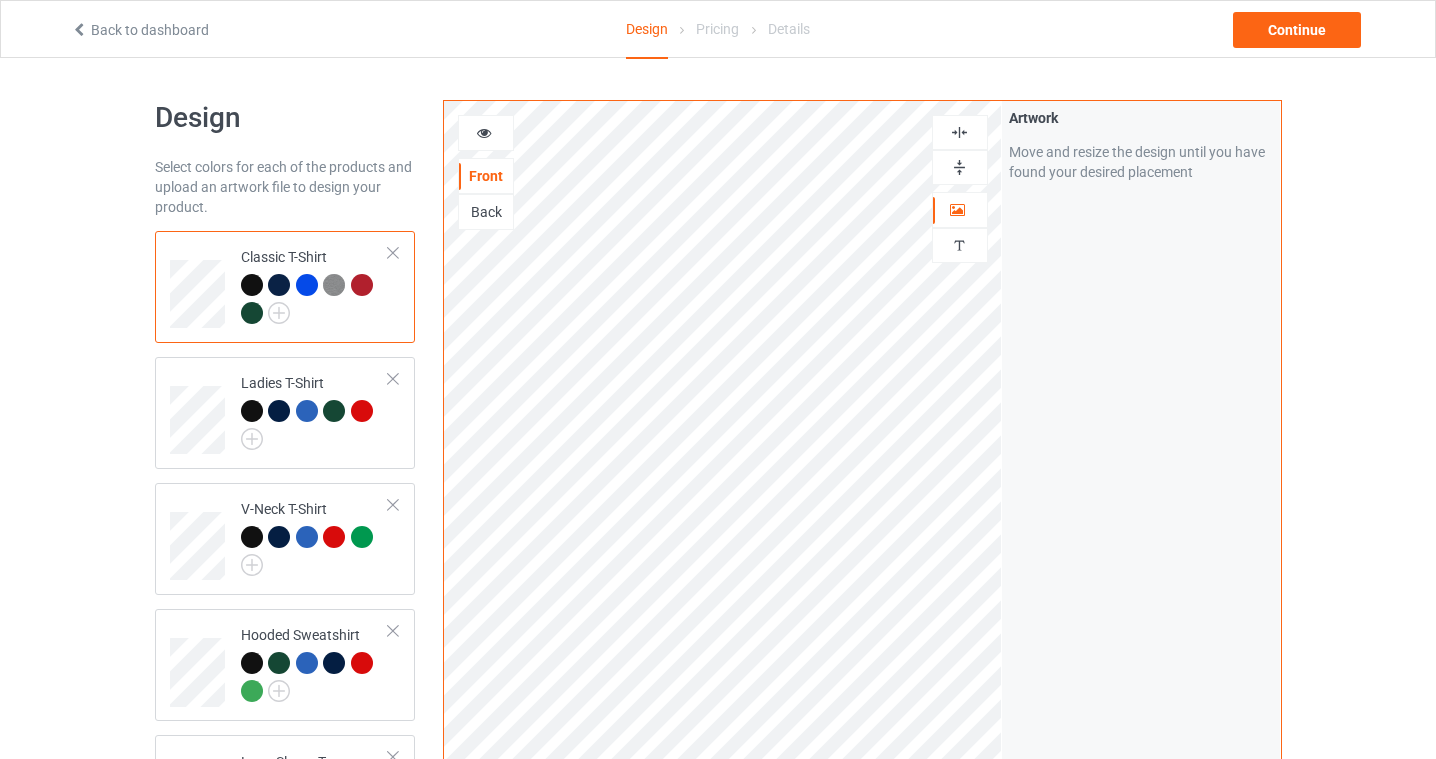 click at bounding box center (959, 132) 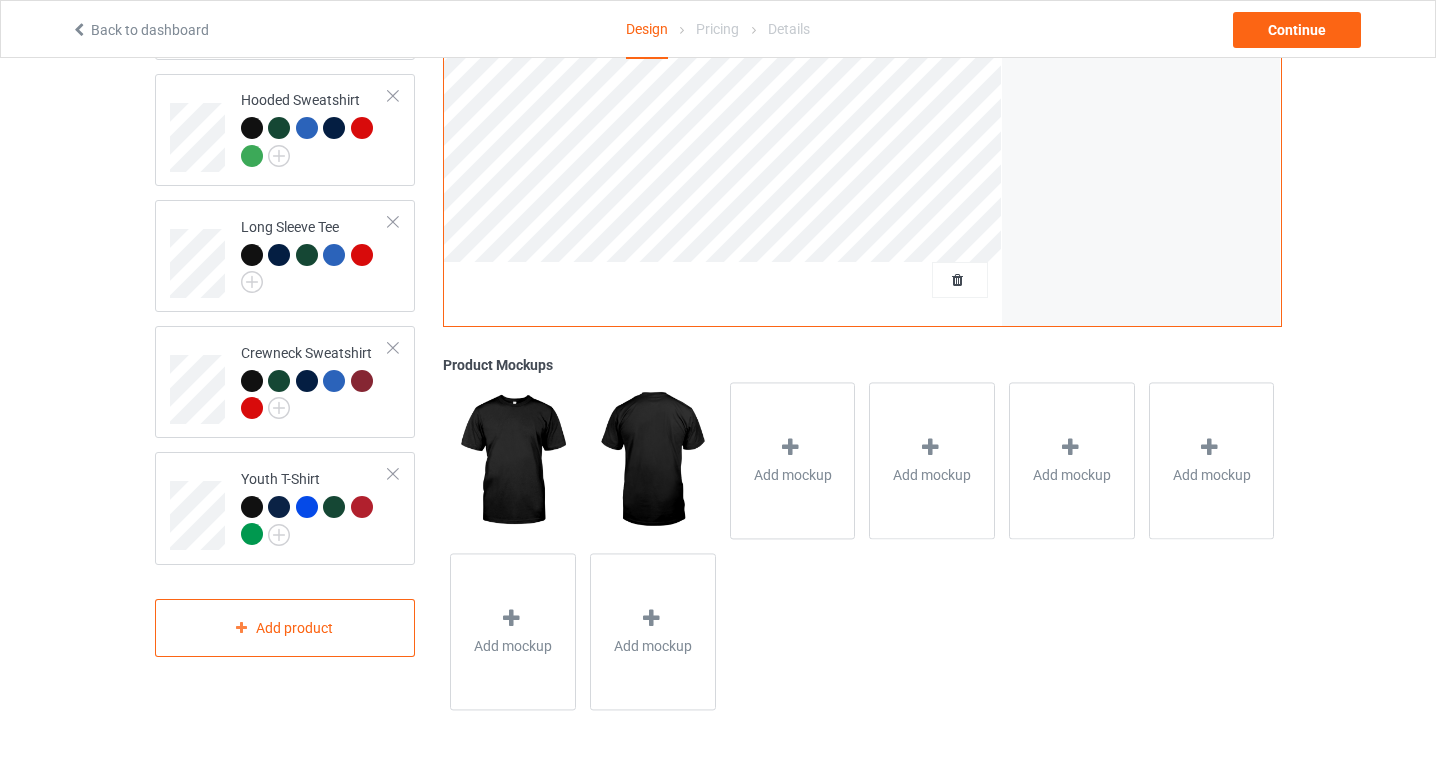 scroll, scrollTop: 0, scrollLeft: 0, axis: both 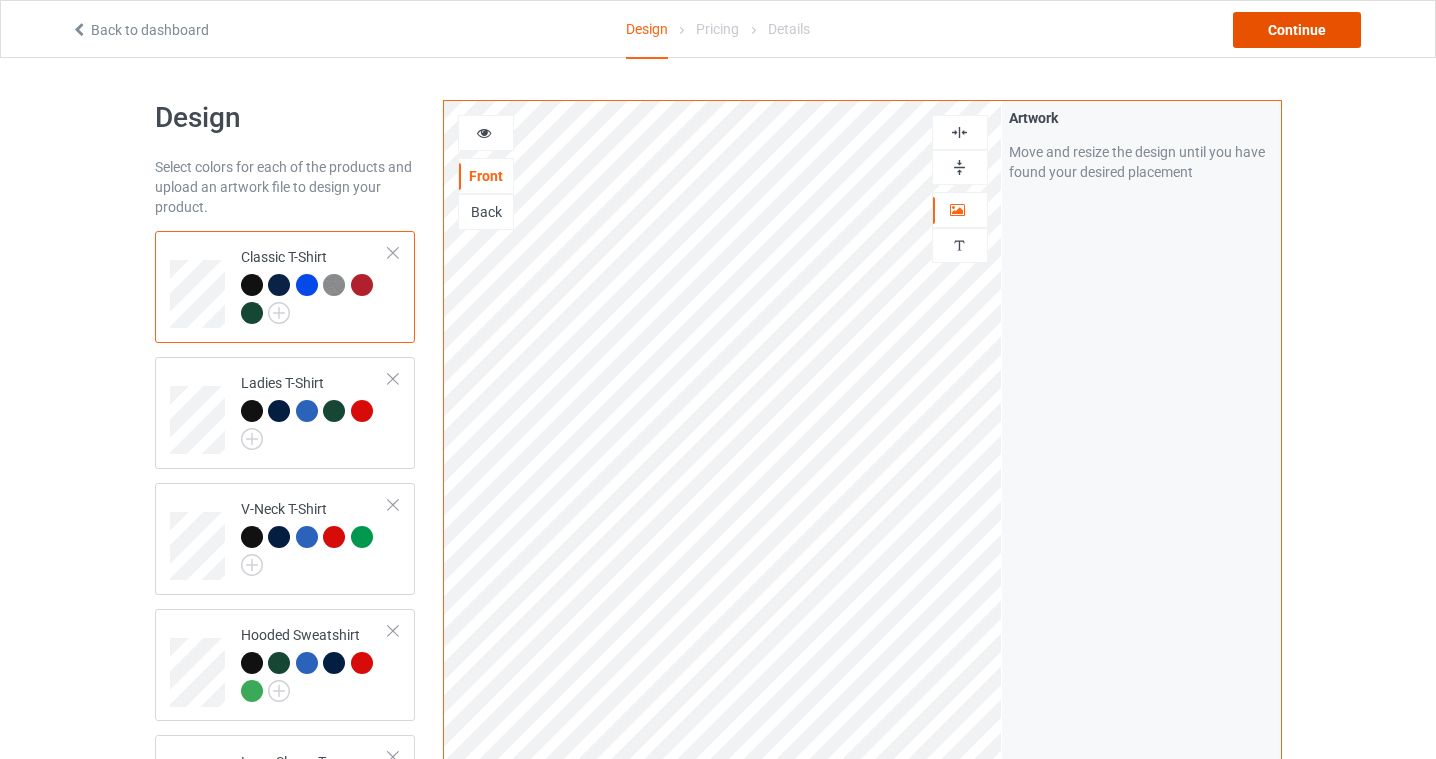 click on "Continue" at bounding box center [1297, 30] 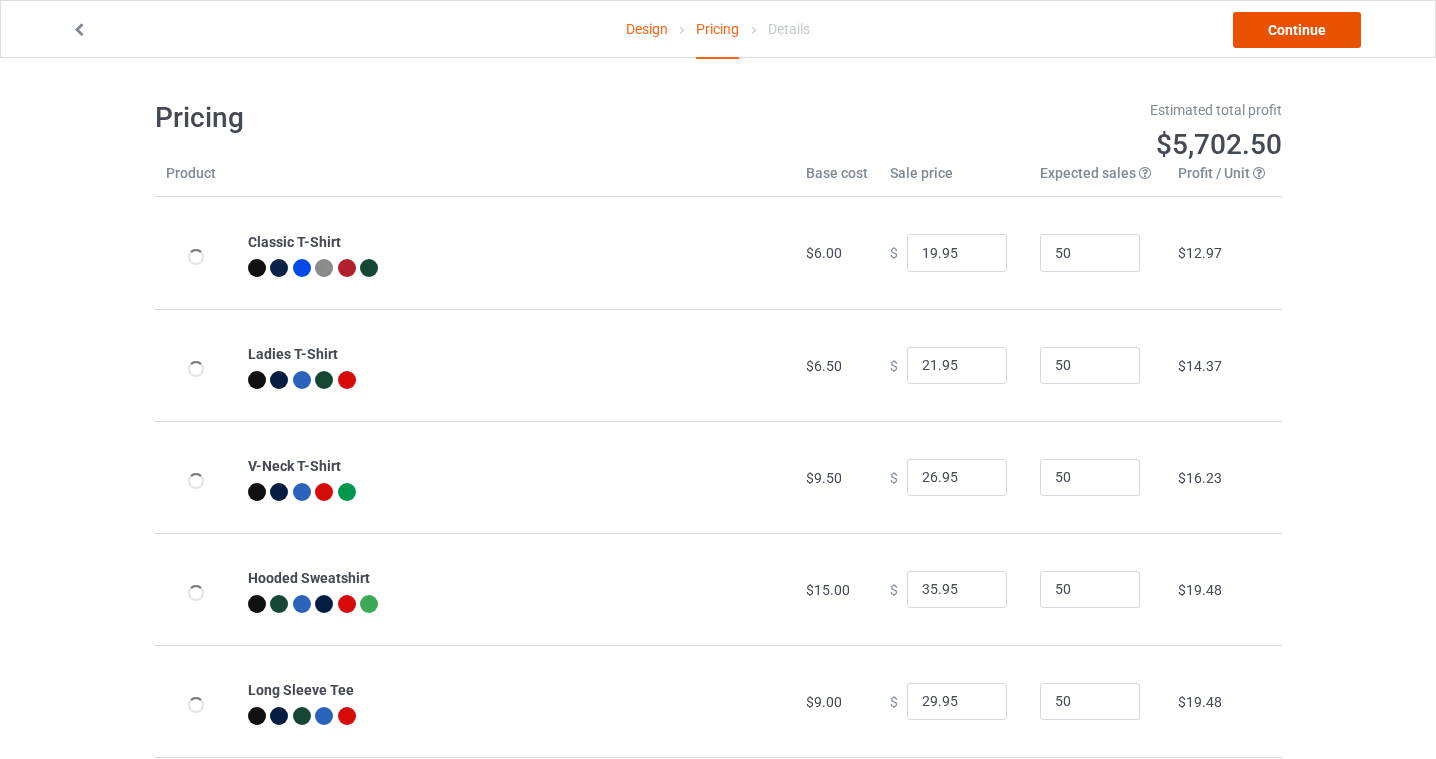 click on "Continue" at bounding box center [1297, 30] 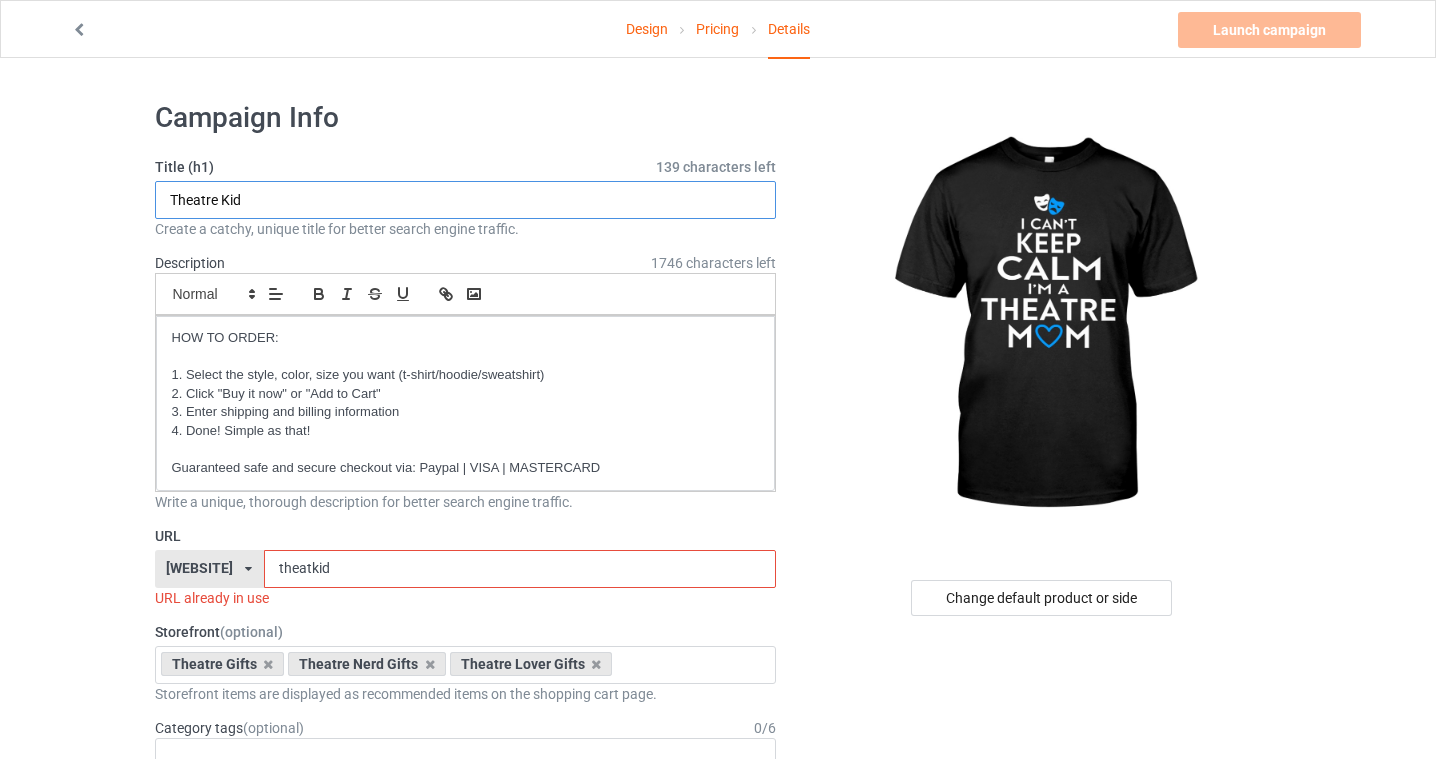 click on "Theatre Kid" at bounding box center [466, 200] 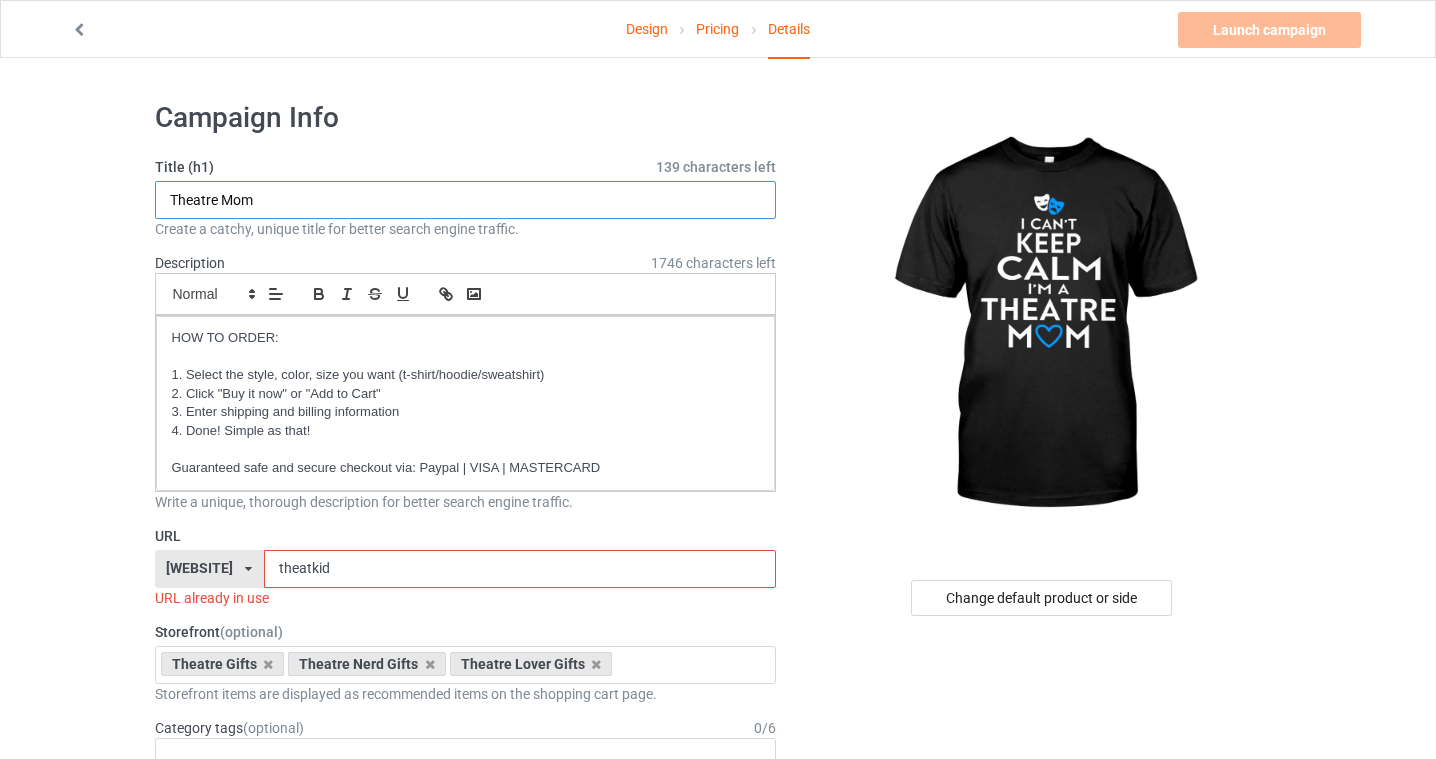 type on "Theatre Mom" 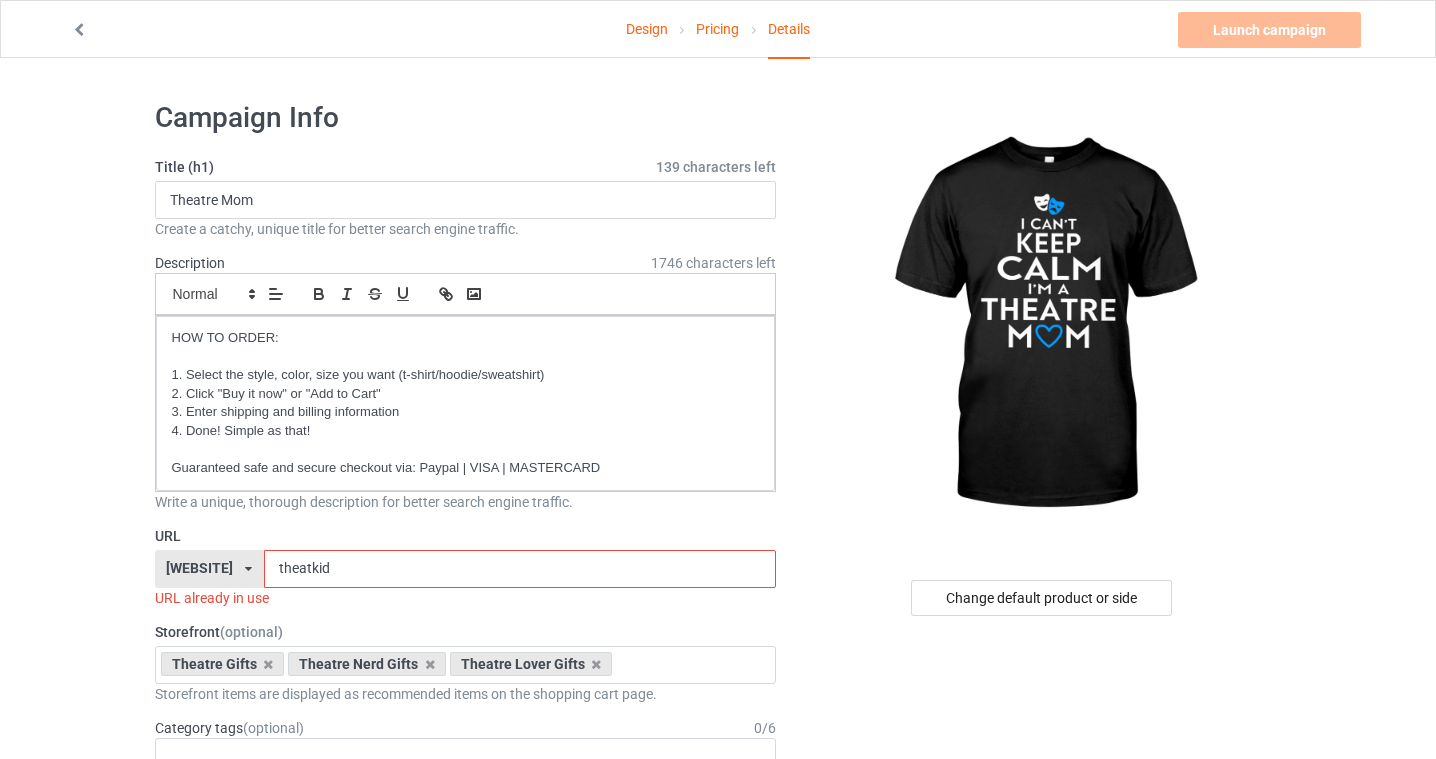 click on "theatkid" at bounding box center [520, 569] 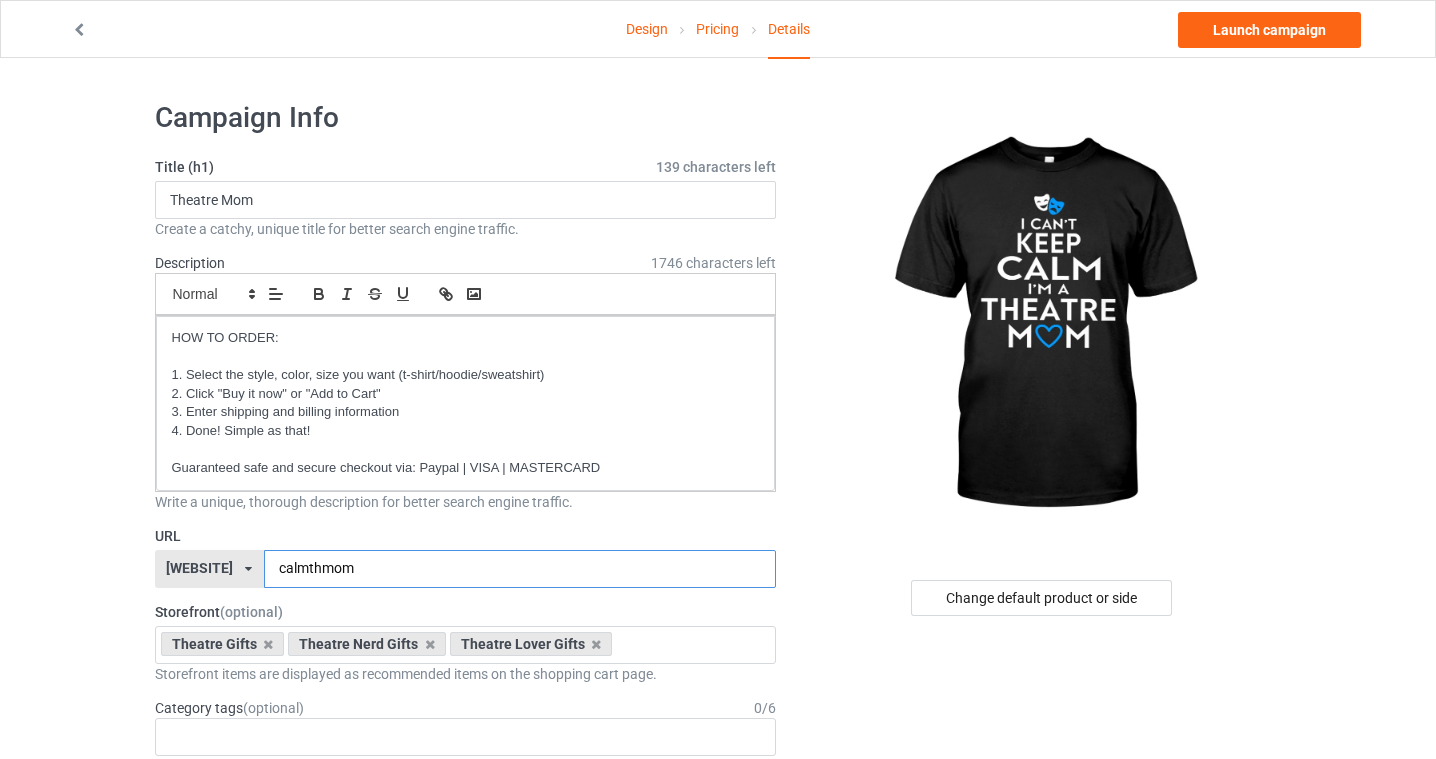 type on "calmthmom" 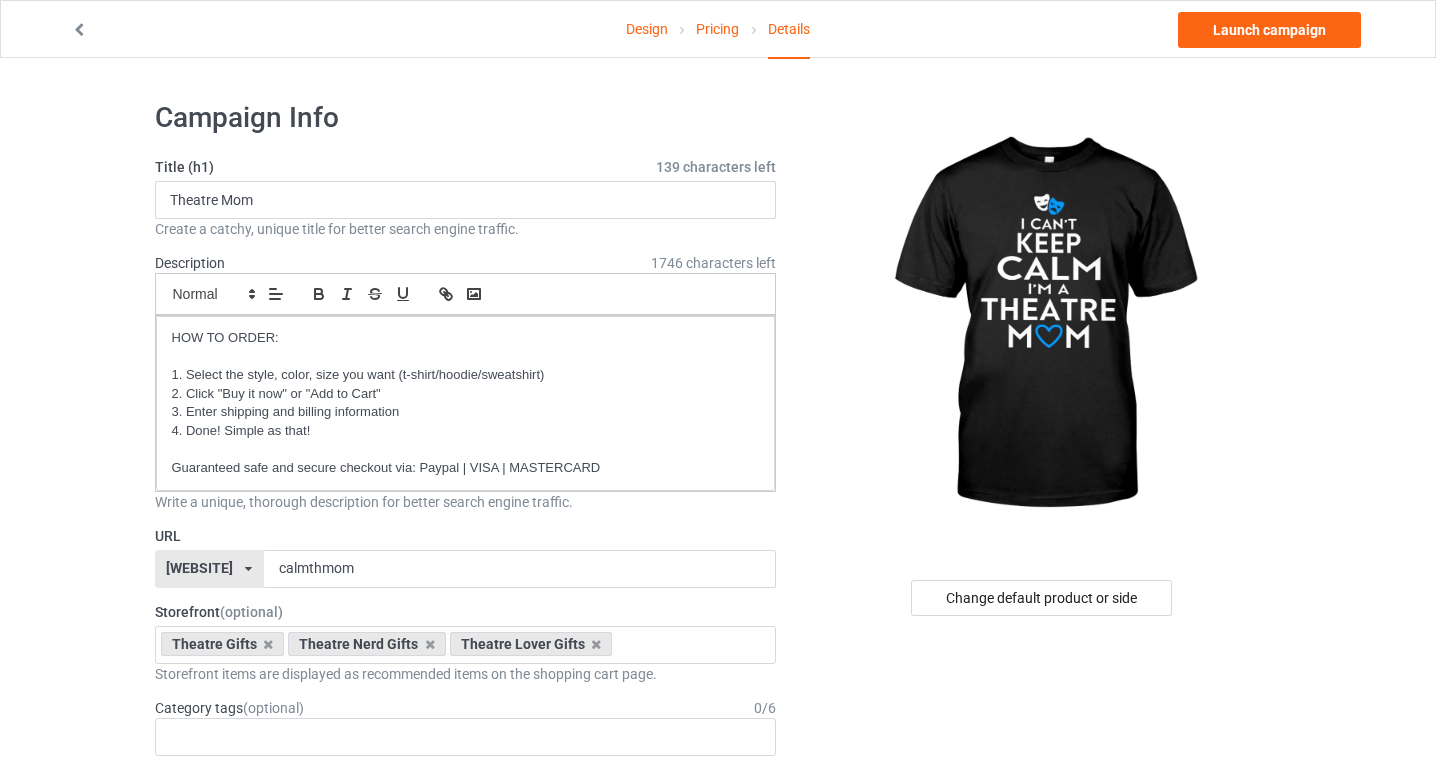 click on "Design Pricing Details Launch campaign Campaign Info Title (h1) 139   characters left Theatre Mom Create a catchy, unique title for better search engine traffic. Description 1746   characters left       Small Normal Large Big Huge                                                                                     HOW TO ORDER: 1. Select the style, color, size you want (t-shirt/hoodie/sweatshirt)  2. Click "Buy it now" or "Add to Cart" 3. Enter shipping and billing information  4. Done! Simple as that! Guaranteed safe and secure checkout via: Paypal | VISA | MASTERCARD Write a unique, thorough description for better search engine traffic. URL thespianlifestore.com/ bach2basics.com/ classof2021apparel.com/ classof2022apparel.com/ classof2023apparel.com/ classof2024store.com/ handprintshirts.com/ ibelieveinmyshelf.com/ musicalsarecalling.com/ purrandroll.com/ sciencegiftstore.com/ seniors2024.com/ seniors2025.com/ seniors2026.com/ thespianlifestore.com/ uglychristmasvibes.com/ wowschoolshirt.com/ teechip.com/" at bounding box center (718, 1286) 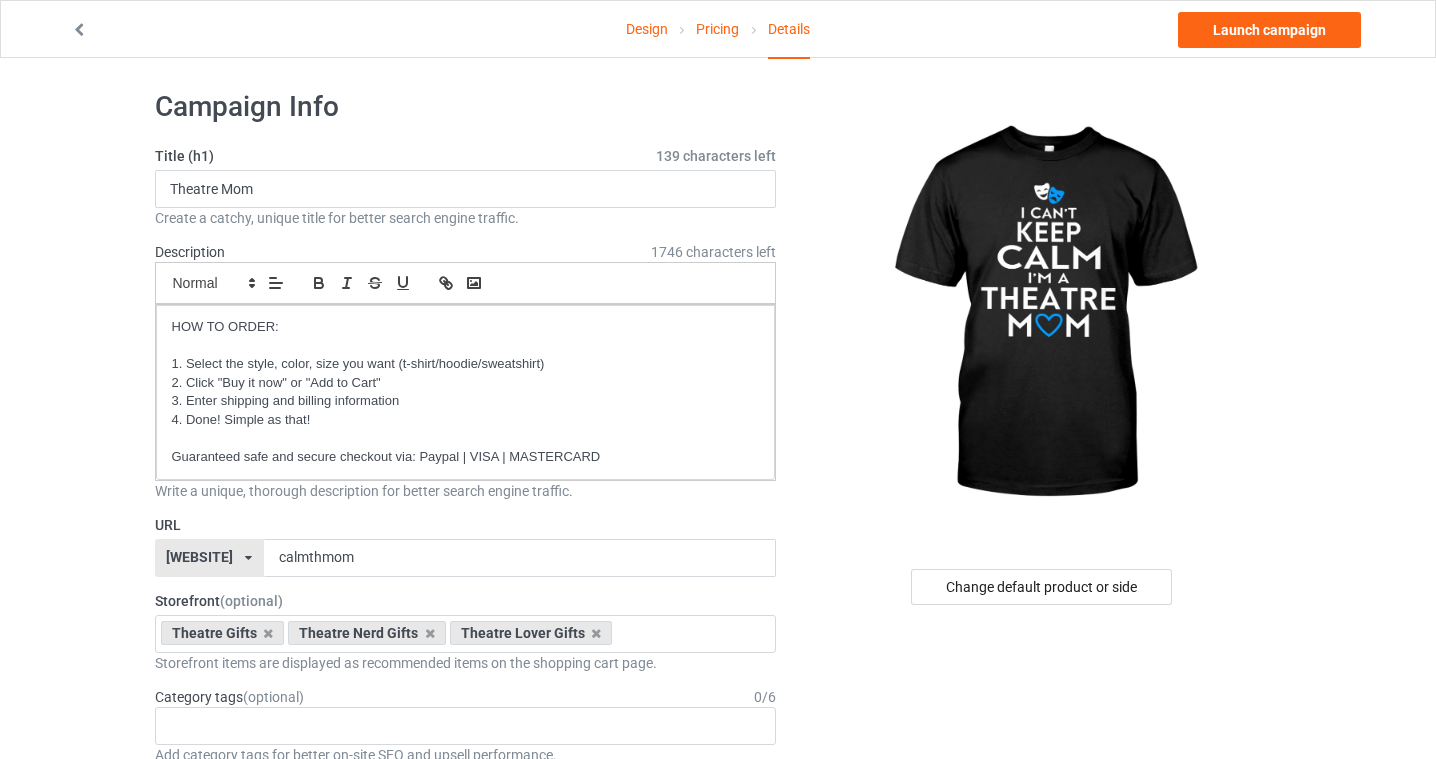 scroll, scrollTop: 0, scrollLeft: 0, axis: both 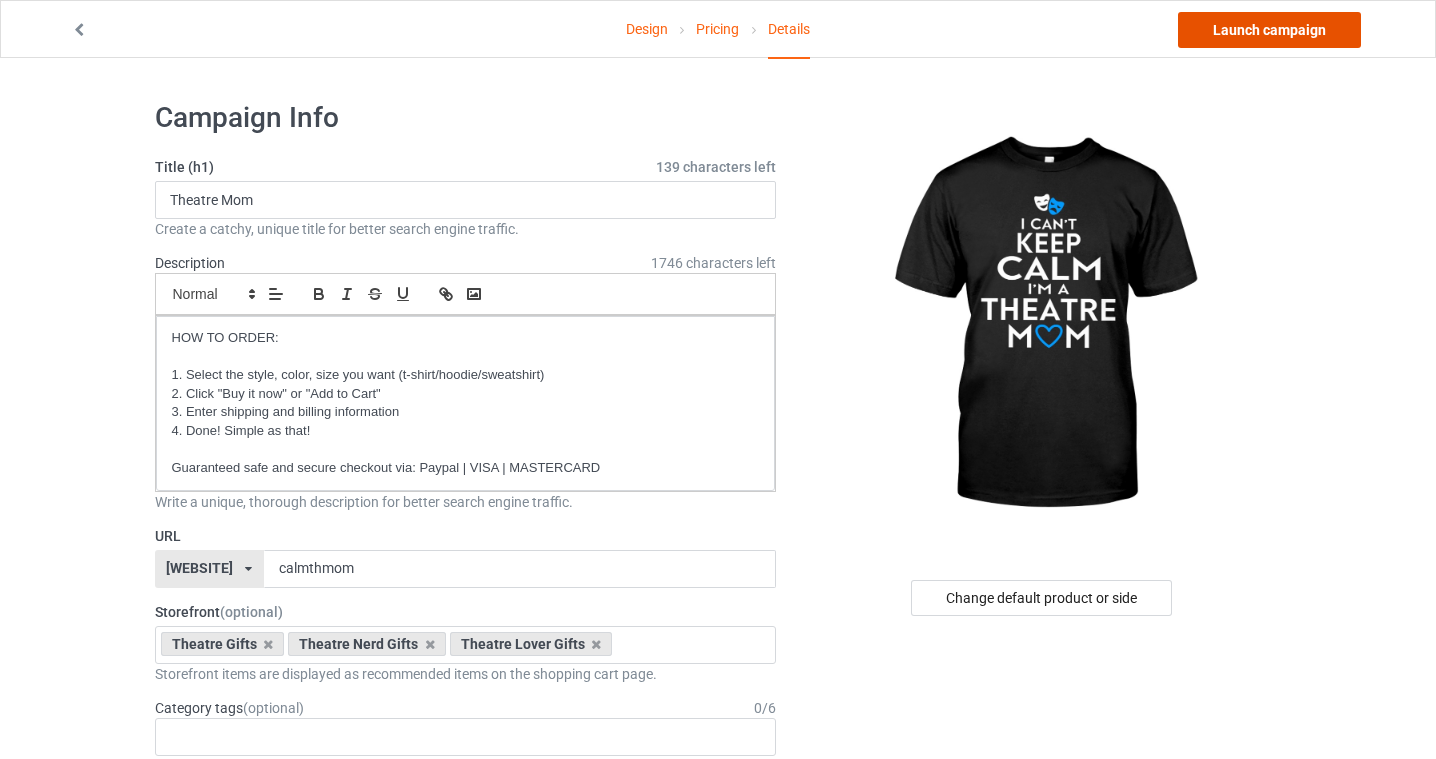 click on "Launch campaign" at bounding box center [1269, 30] 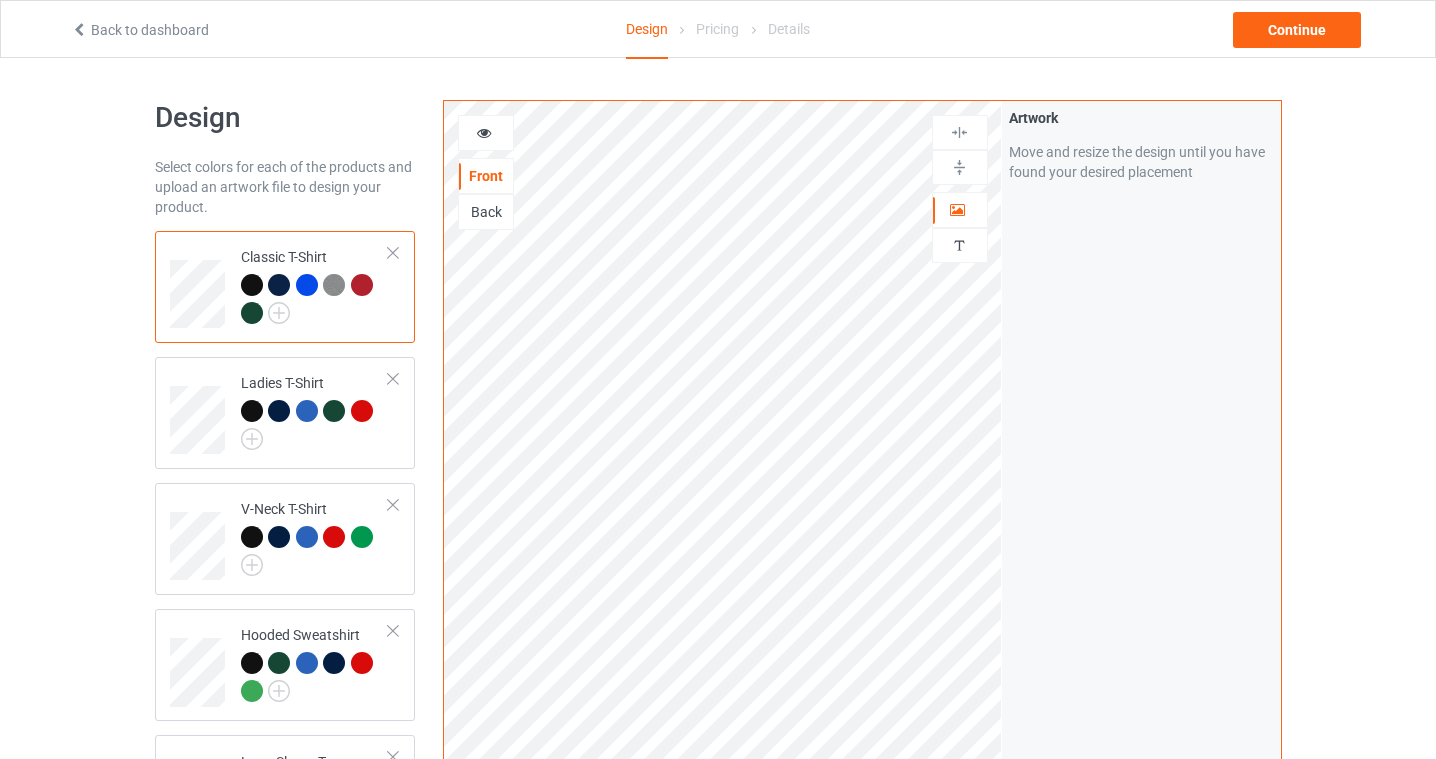 scroll, scrollTop: 0, scrollLeft: 0, axis: both 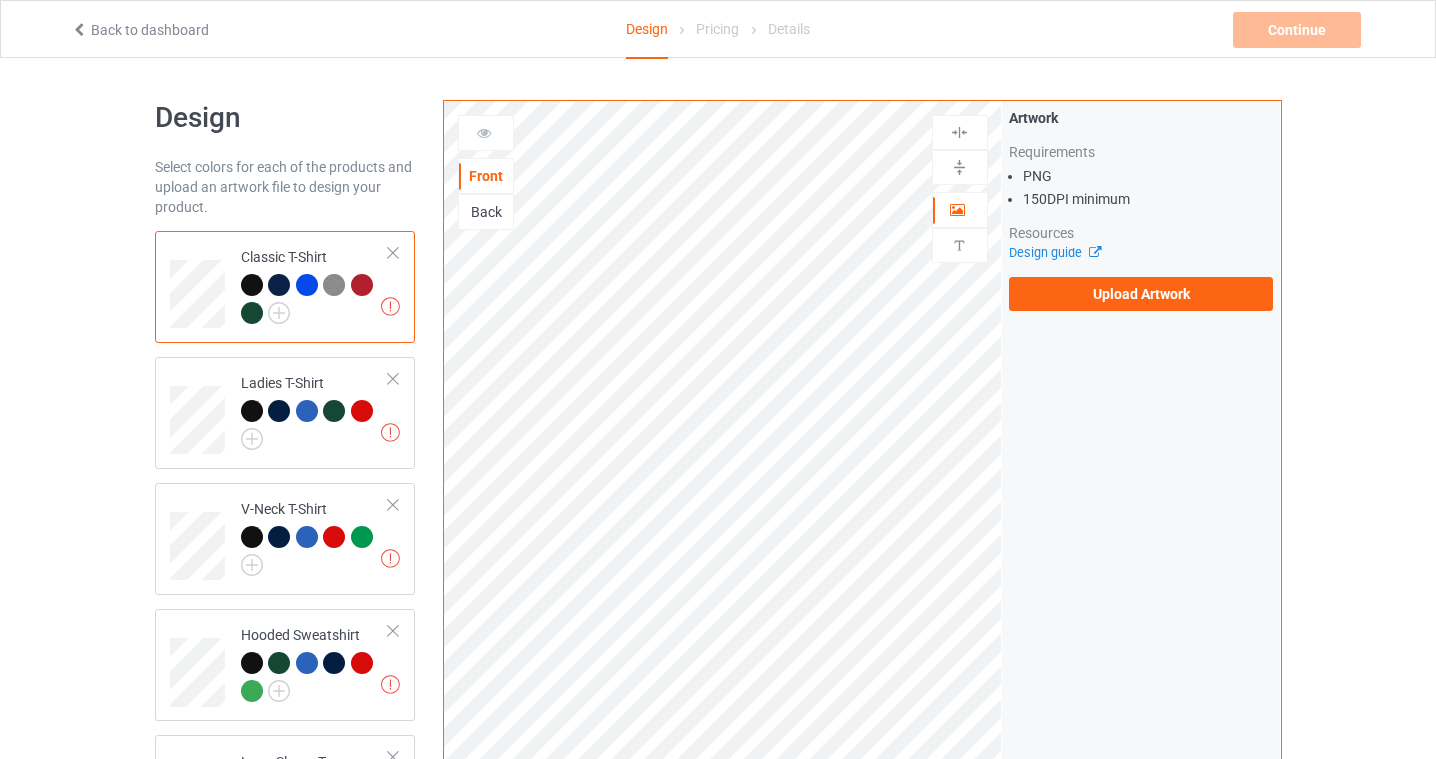 click on "Artwork Requirements PNG 150  DPI minimum Resources Design guide Upload Artwork" at bounding box center (1141, 209) 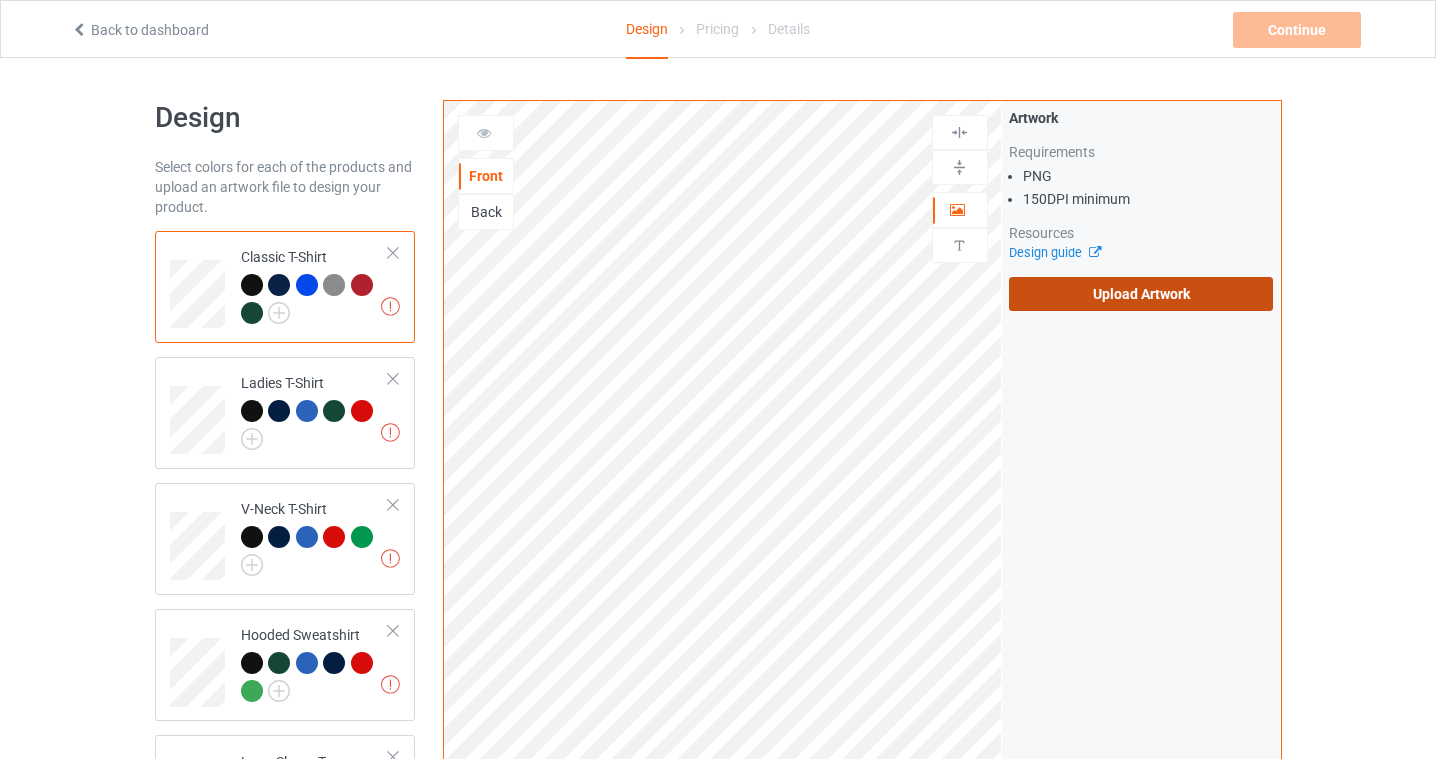 click on "Upload Artwork" at bounding box center [1141, 294] 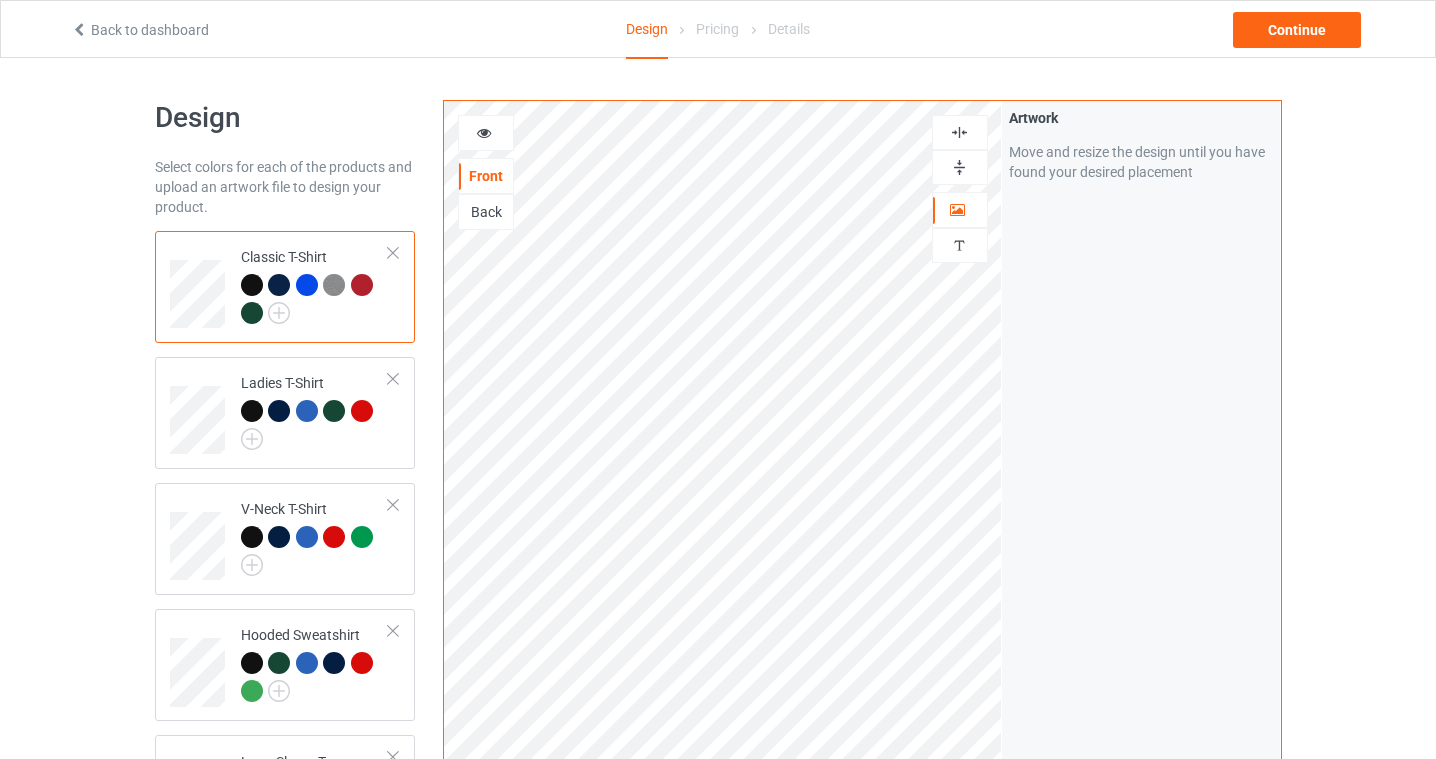 click at bounding box center [959, 132] 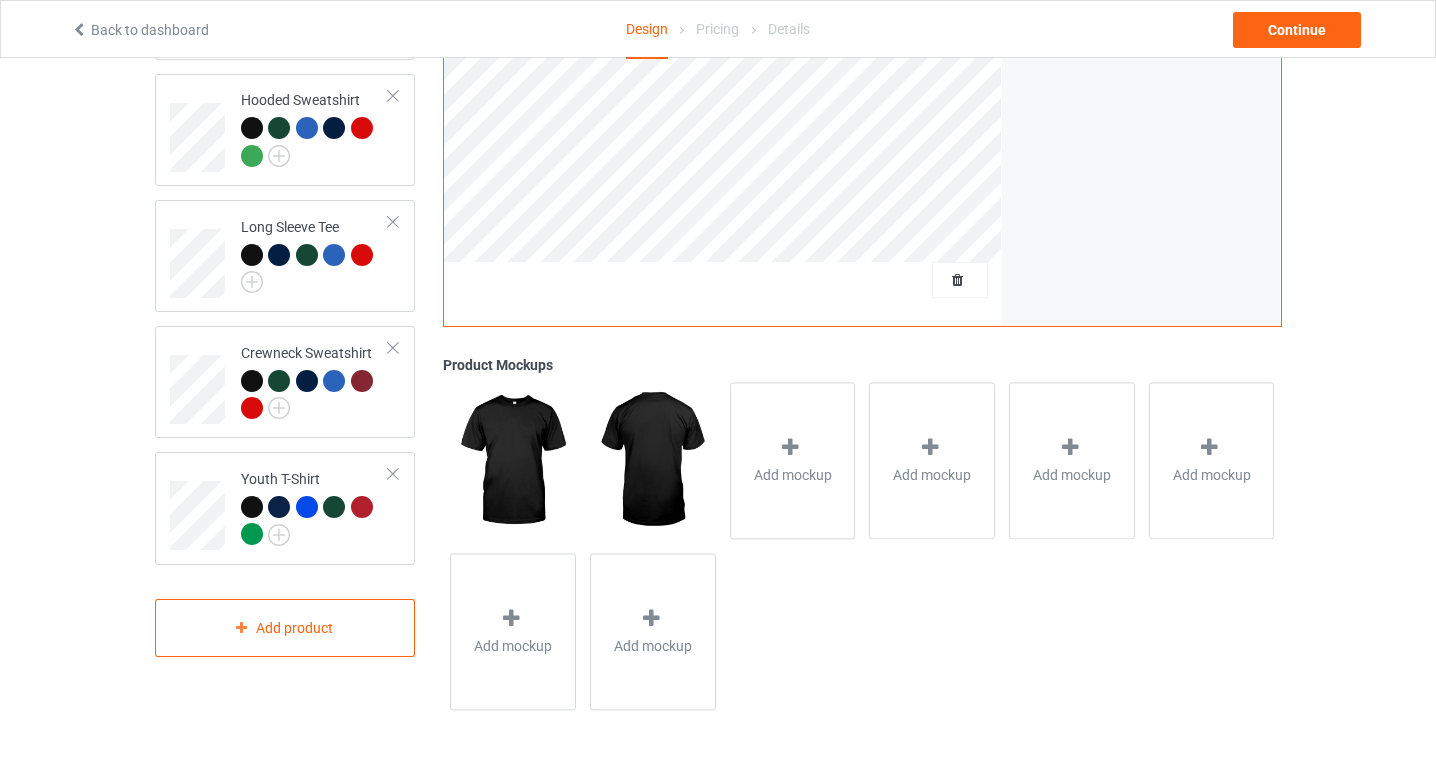 scroll, scrollTop: 0, scrollLeft: 0, axis: both 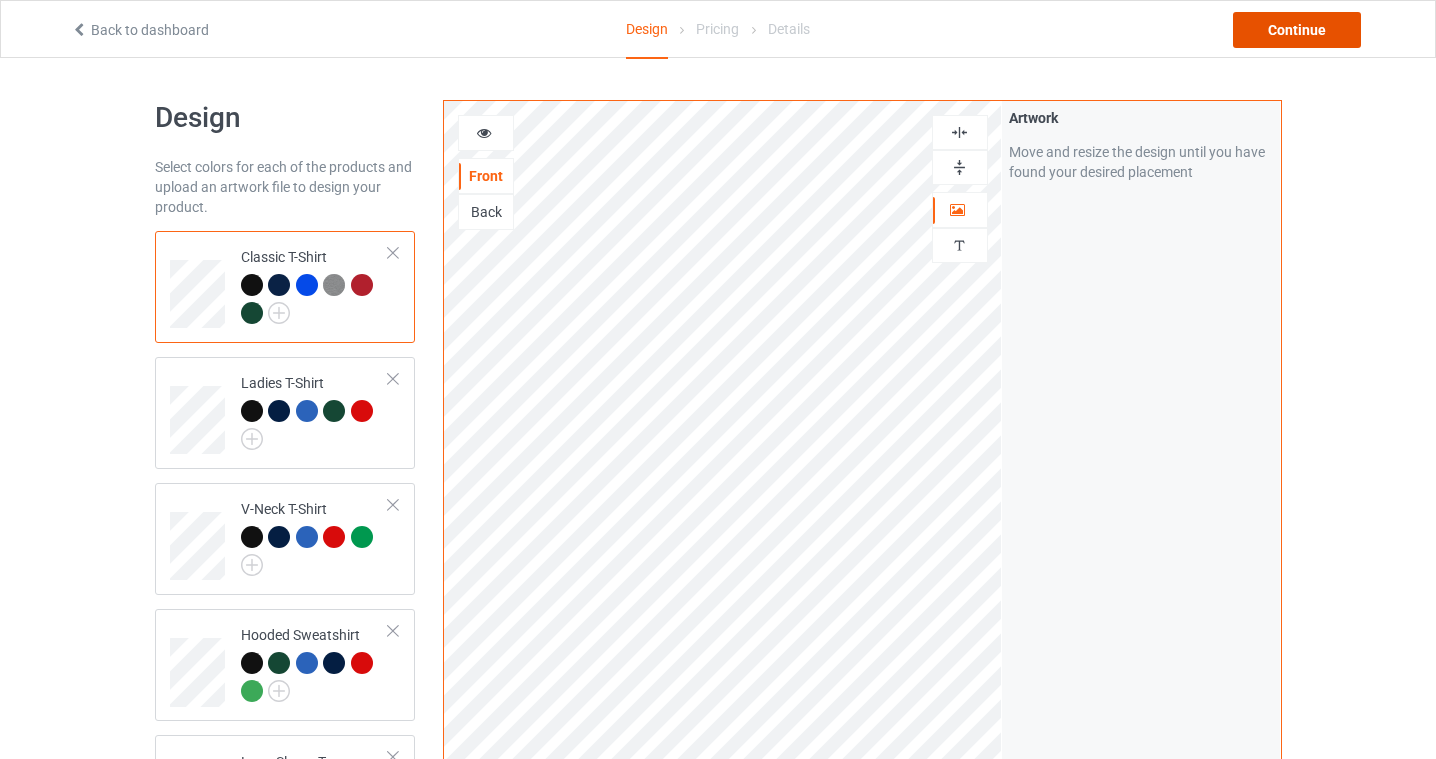 click on "Continue" at bounding box center [1297, 30] 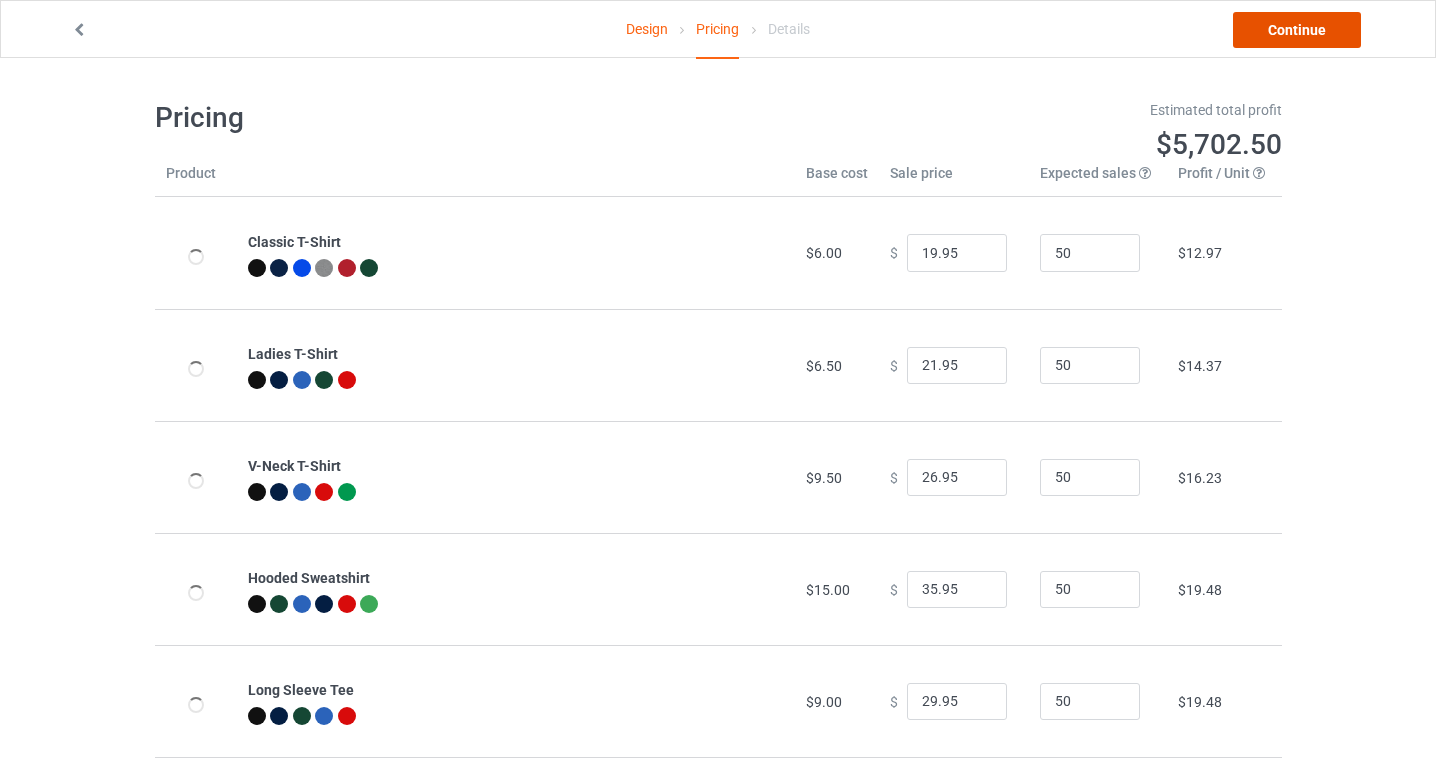 click on "Continue" at bounding box center [1297, 30] 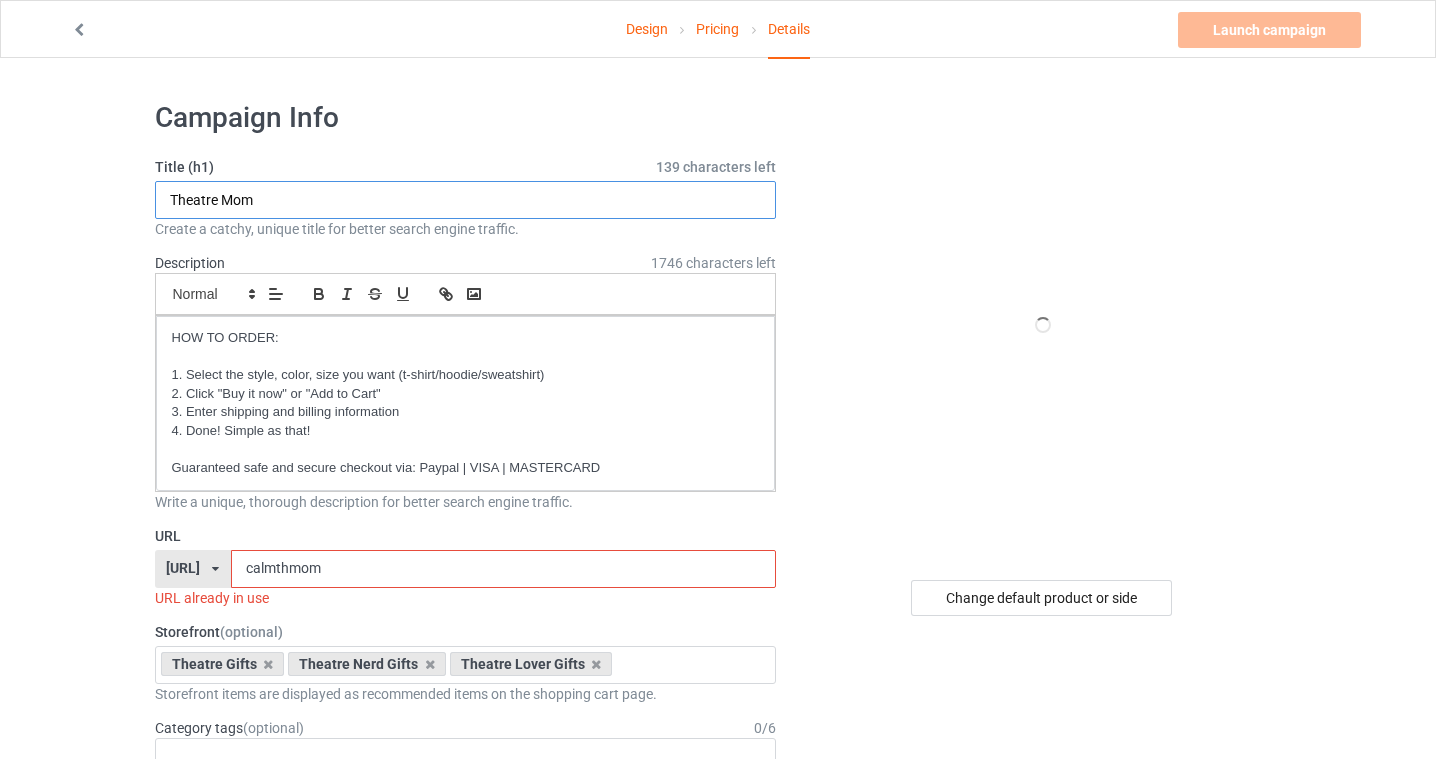click on "Theatre Mom" at bounding box center [466, 200] 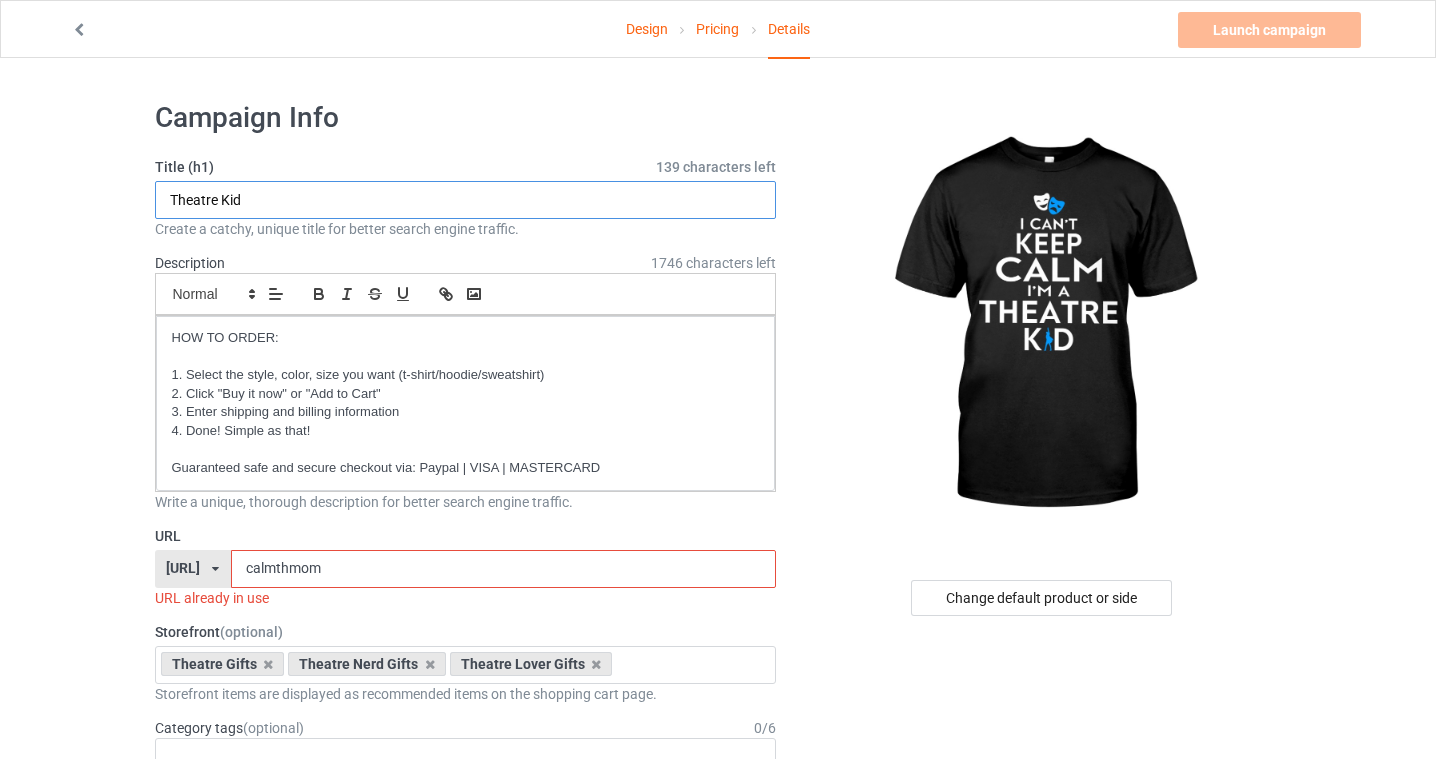 type on "Theatre Kid" 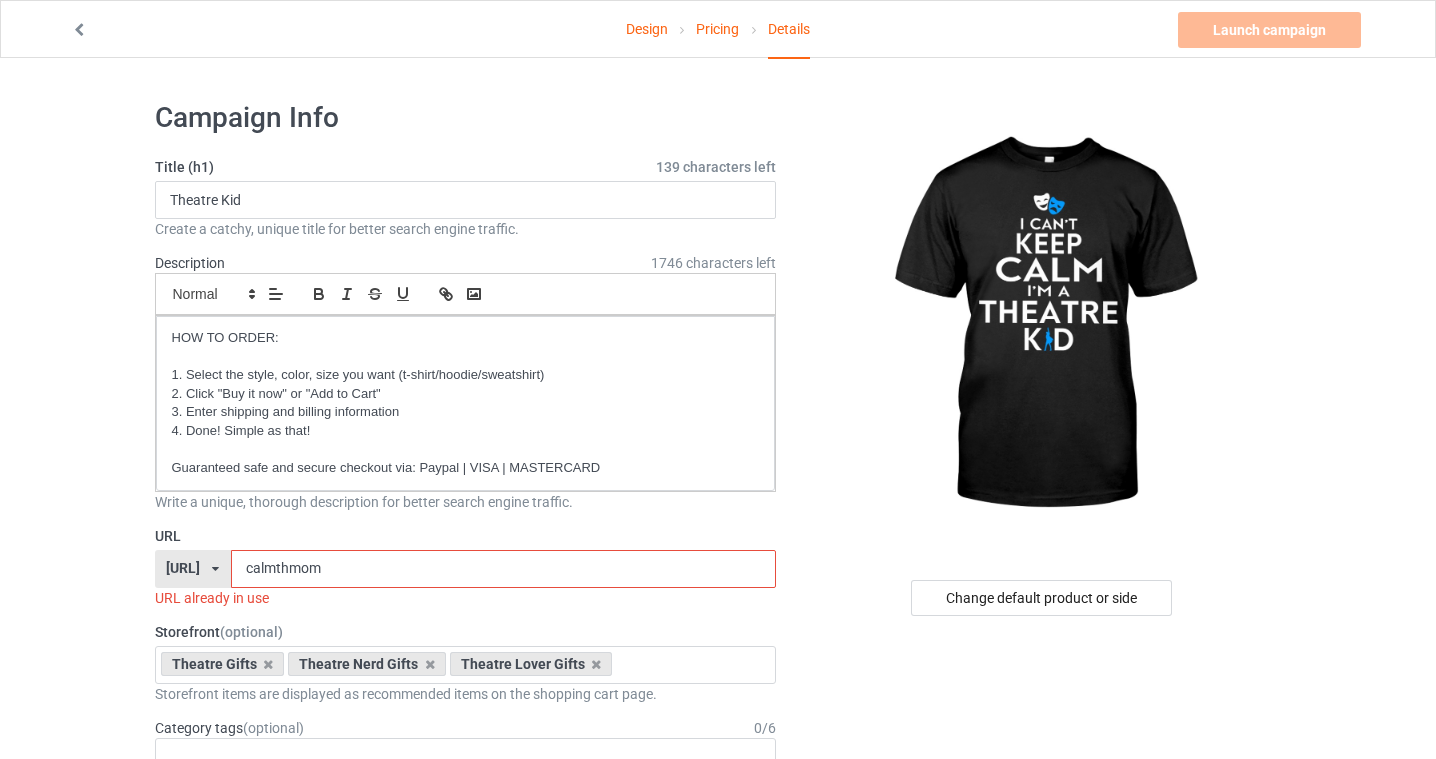 click on "Design Pricing Details Launch campaign Invalid campaign URL Campaign Info Title (h1) 139   characters left Theatre Kid Create a catchy, unique title for better search engine traffic. Description 1746   characters left       Small Normal Large Big Huge                                                                                     HOW TO ORDER: 1. Select the style, color, size you want (t-shirt/hoodie/sweatshirt)  2. Click "Buy it now" or "Add to Cart" 3. Enter shipping and billing information  4. Done! Simple as that! Guaranteed safe and secure checkout via: Paypal | VISA | MASTERCARD Write a unique, thorough description for better search engine traffic. URL thespianlifestore.com/ bach2basics.com/ classof2021apparel.com/ classof2022apparel.com/ classof2023apparel.com/ classof2024store.com/ handprintshirts.com/ ibelieveinmyshelf.com/ musicalsarecalling.com/ purrandroll.com/ sciencegiftstore.com/ seniors2024.com/ seniors2025.com/ seniors2026.com/ thespianlifestore.com/ uglychristmasvibes.com/ calmthmom 0" at bounding box center [718, 1296] 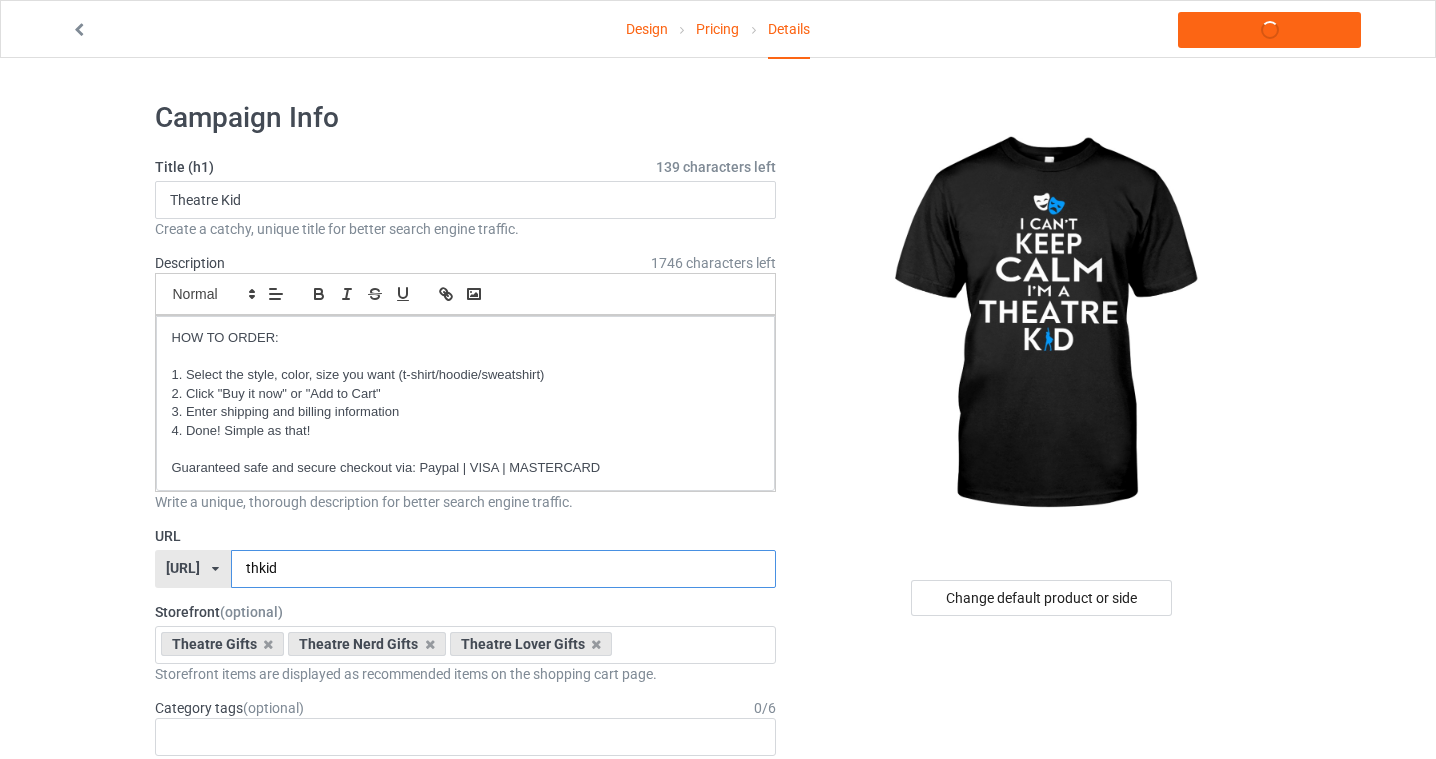 type on "thkid" 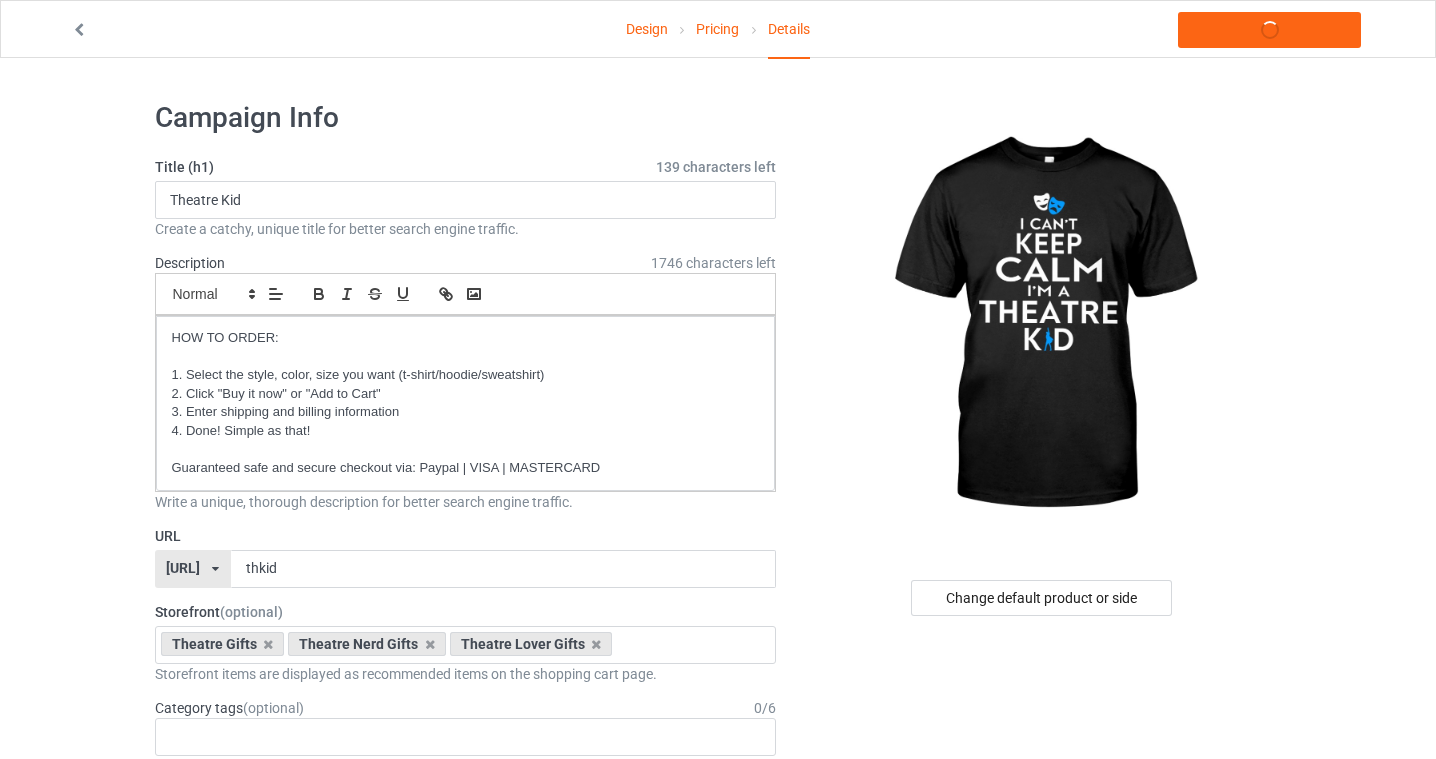 click on "Design Pricing Details Launch campaign Campaign Info Title (h1) 139   characters left Theatre Kid Create a catchy, unique title for better search engine traffic. Description 1746   characters left       Small Normal Large Big Huge                                                                                     HOW TO ORDER: 1. Select the style, color, size you want (t-shirt/hoodie/sweatshirt)  2. Click "Buy it now" or "Add to Cart" 3. Enter shipping and billing information  4. Done! Simple as that! Guaranteed safe and secure checkout via: Paypal | VISA | MASTERCARD Write a unique, thorough description for better search engine traffic. URL thespianlifestore.com/ bach2basics.com/ classof2021apparel.com/ classof2022apparel.com/ classof2023apparel.com/ classof2024store.com/ handprintshirts.com/ ibelieveinmyshelf.com/ musicalsarecalling.com/ purrandroll.com/ sciencegiftstore.com/ seniors2024.com/ seniors2025.com/ seniors2026.com/ thespianlifestore.com/ uglychristmasvibes.com/ wowschoolshirt.com/ teechip.com/" at bounding box center [718, 1286] 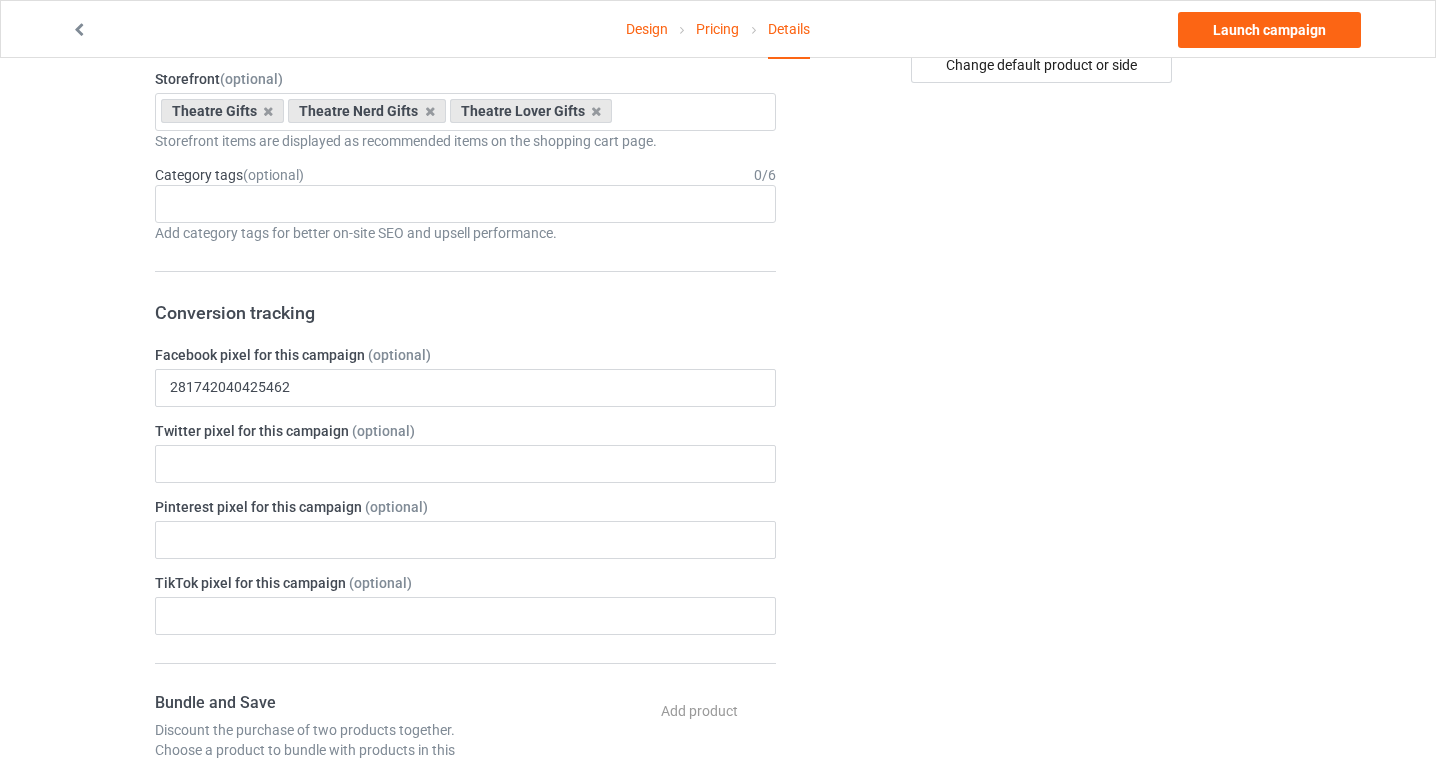 scroll, scrollTop: 0, scrollLeft: 0, axis: both 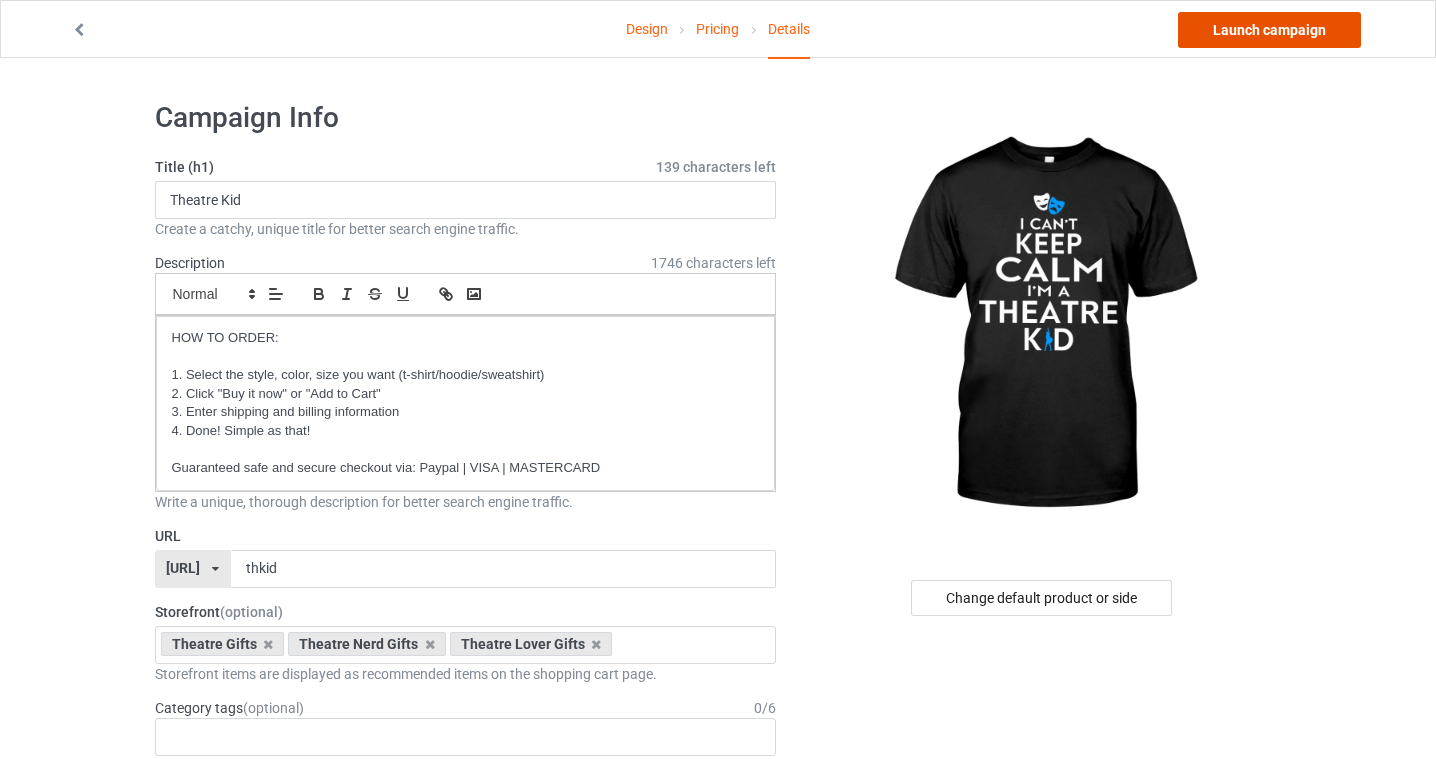 click on "Launch campaign" at bounding box center (1269, 30) 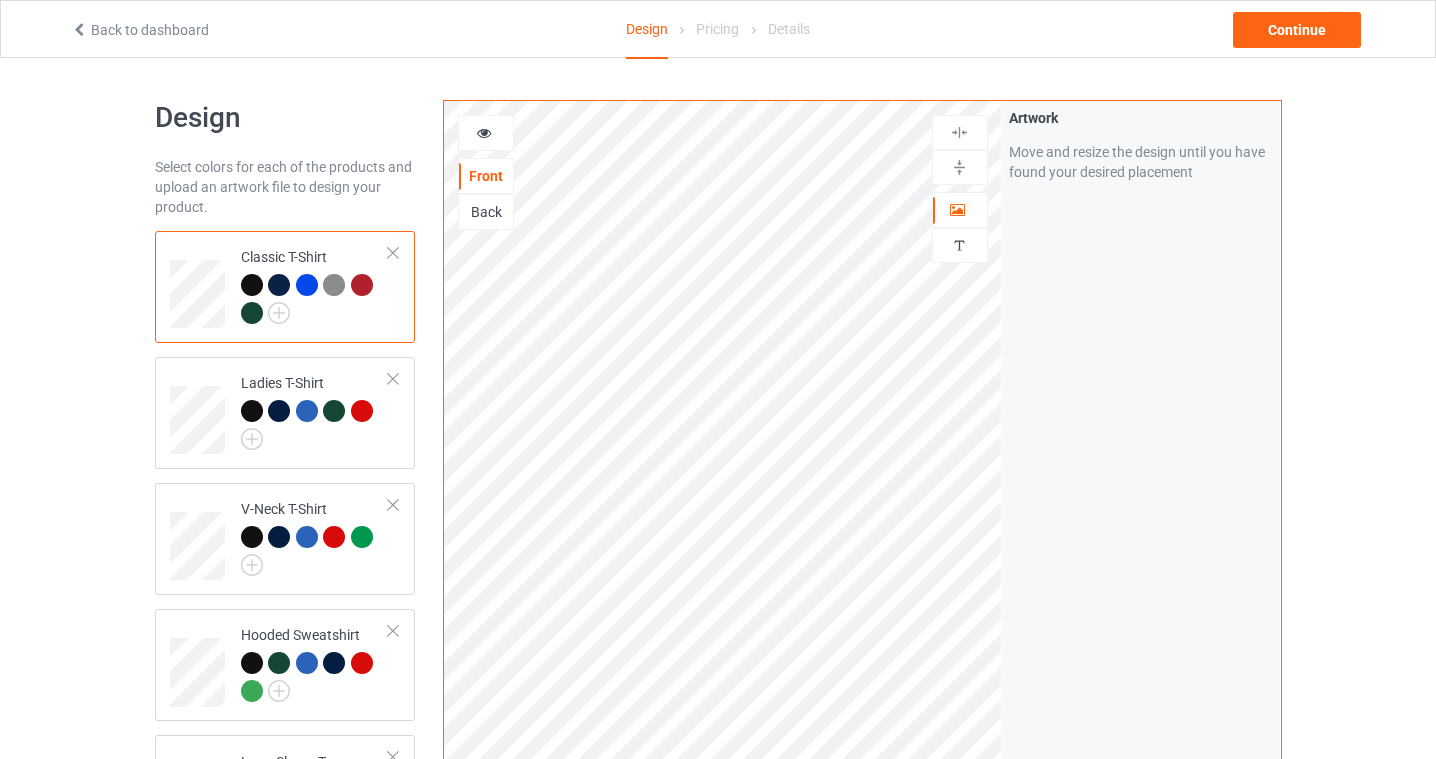 scroll, scrollTop: 0, scrollLeft: 0, axis: both 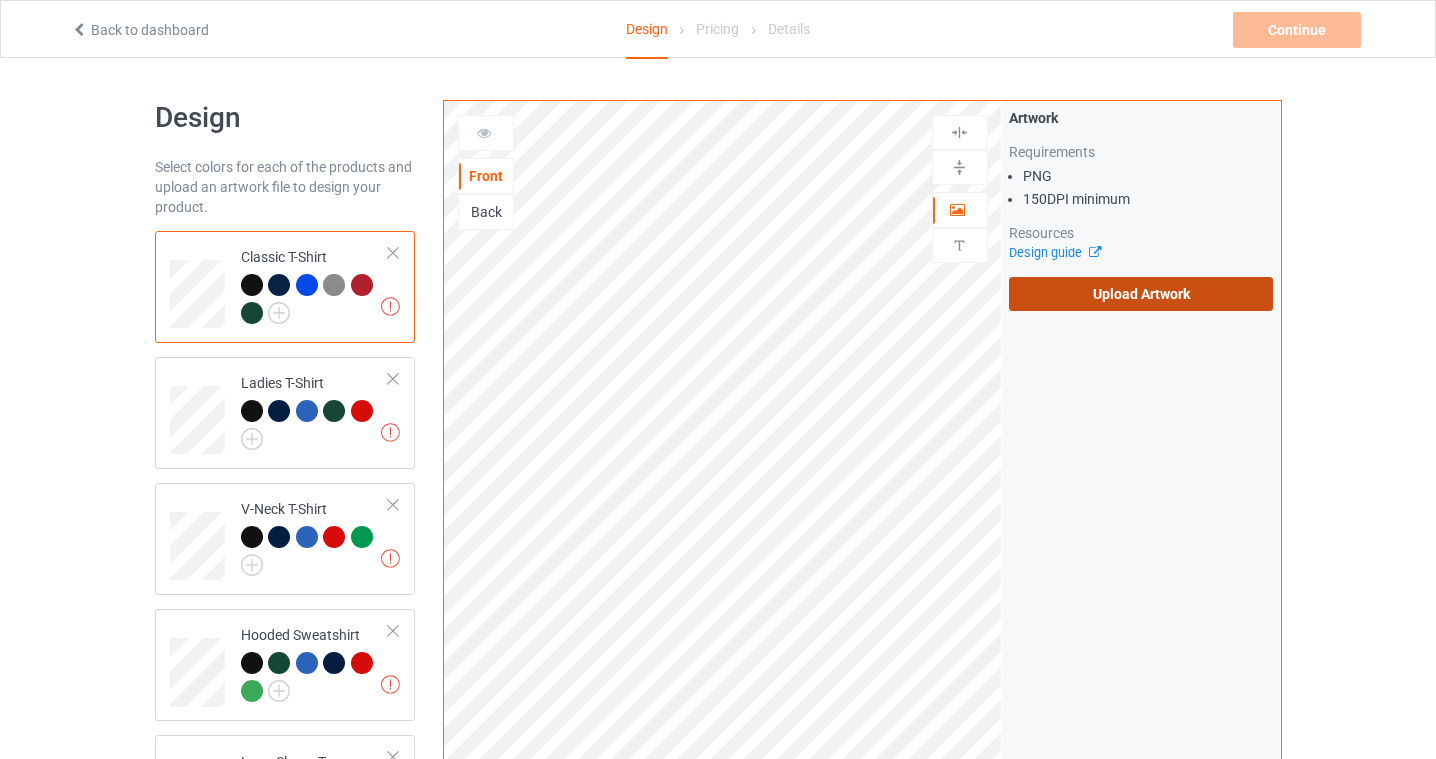 click on "Upload Artwork" at bounding box center (1141, 294) 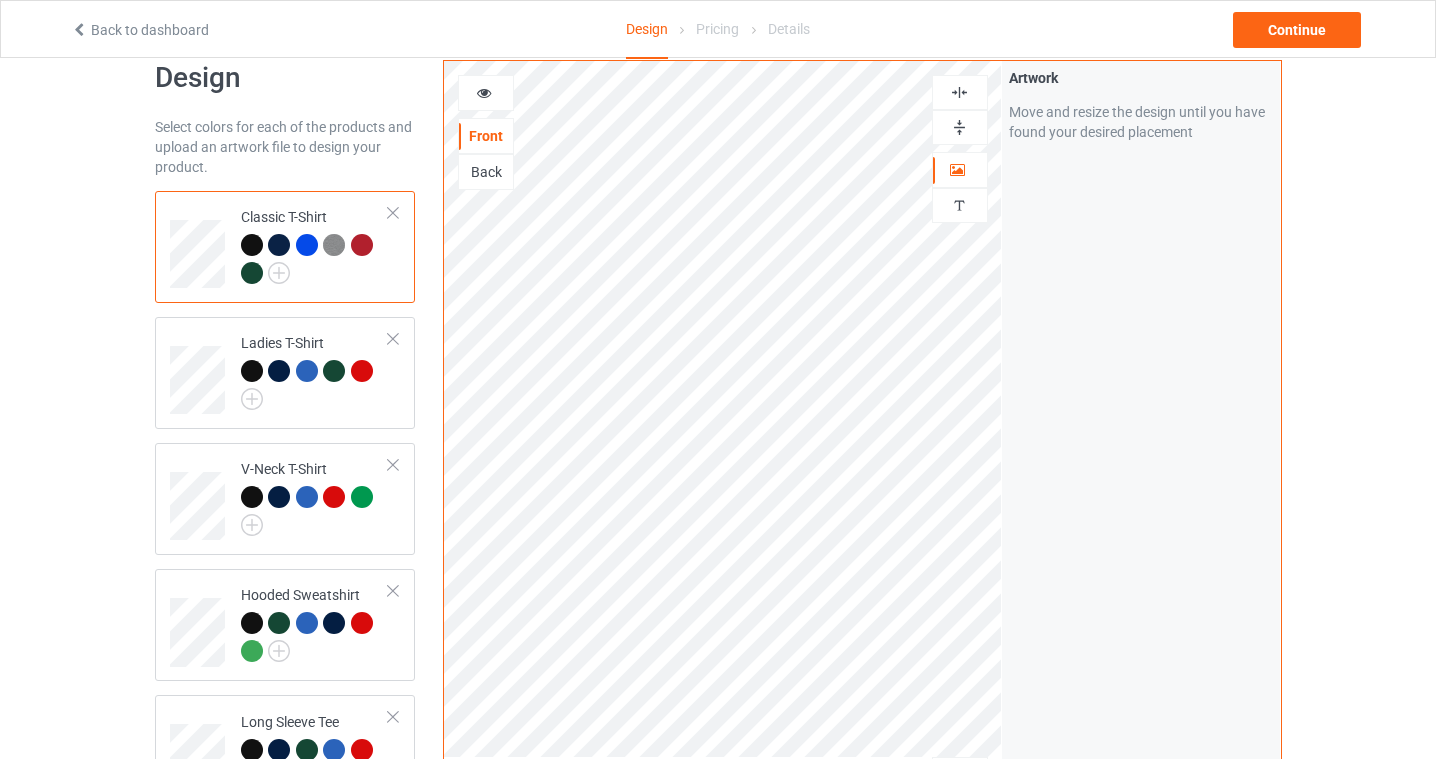 scroll, scrollTop: 0, scrollLeft: 0, axis: both 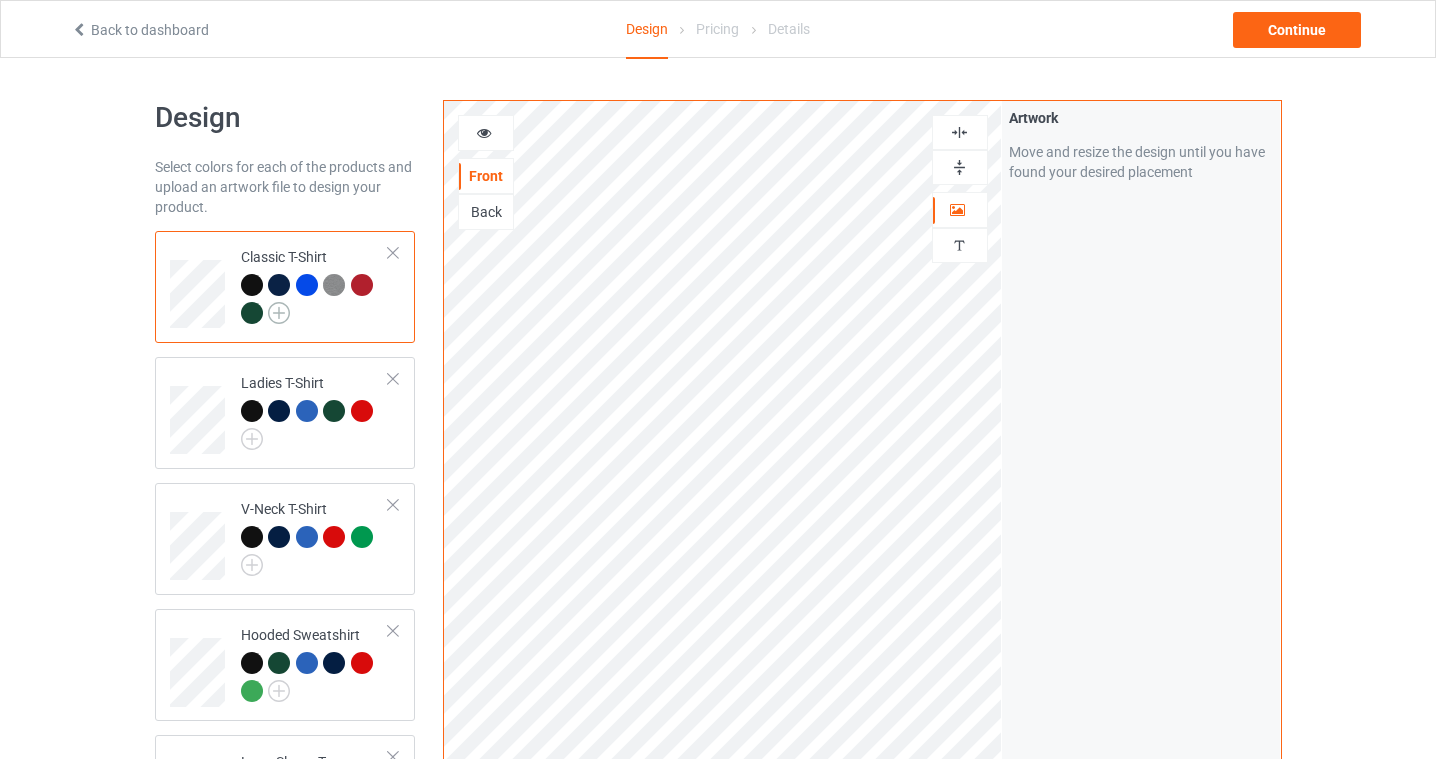 click at bounding box center (279, 313) 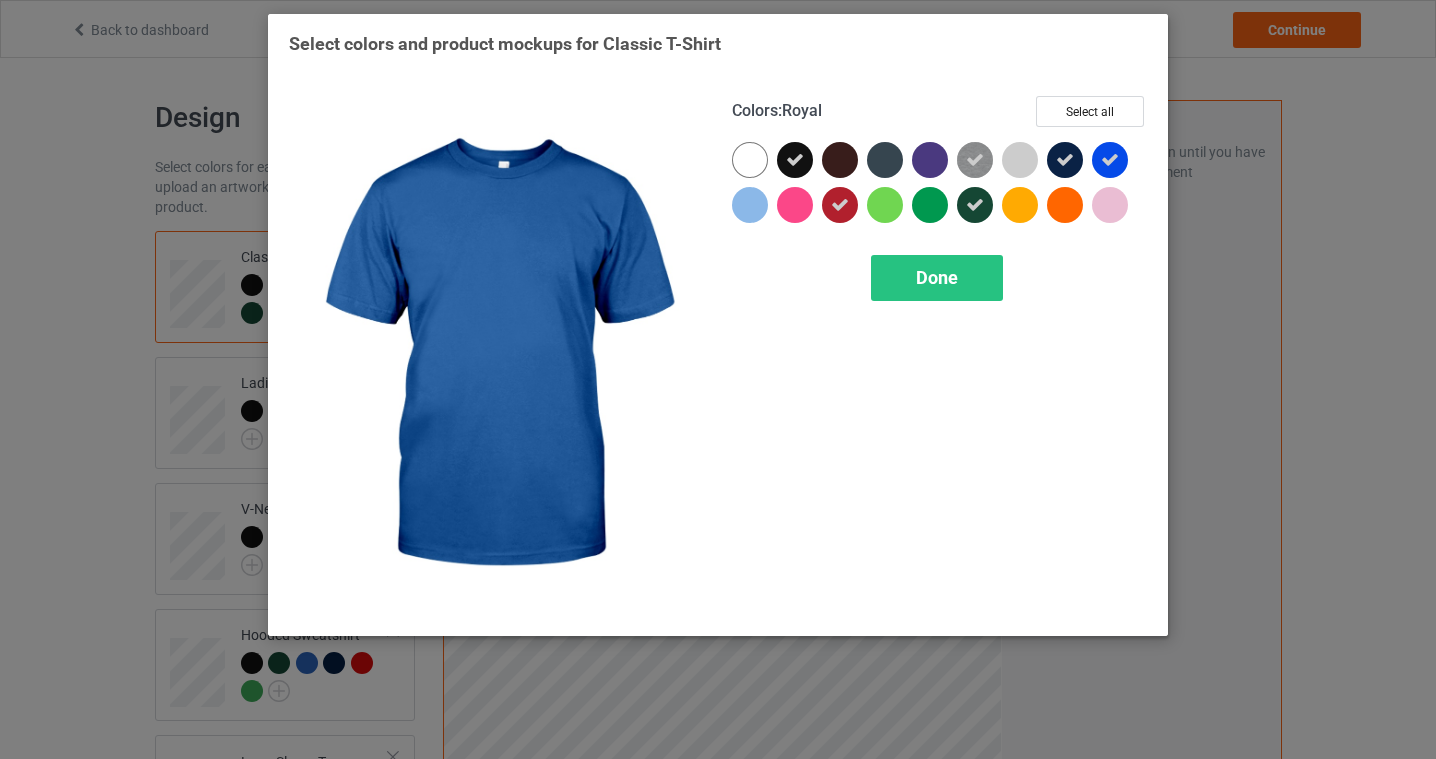 click at bounding box center [1110, 160] 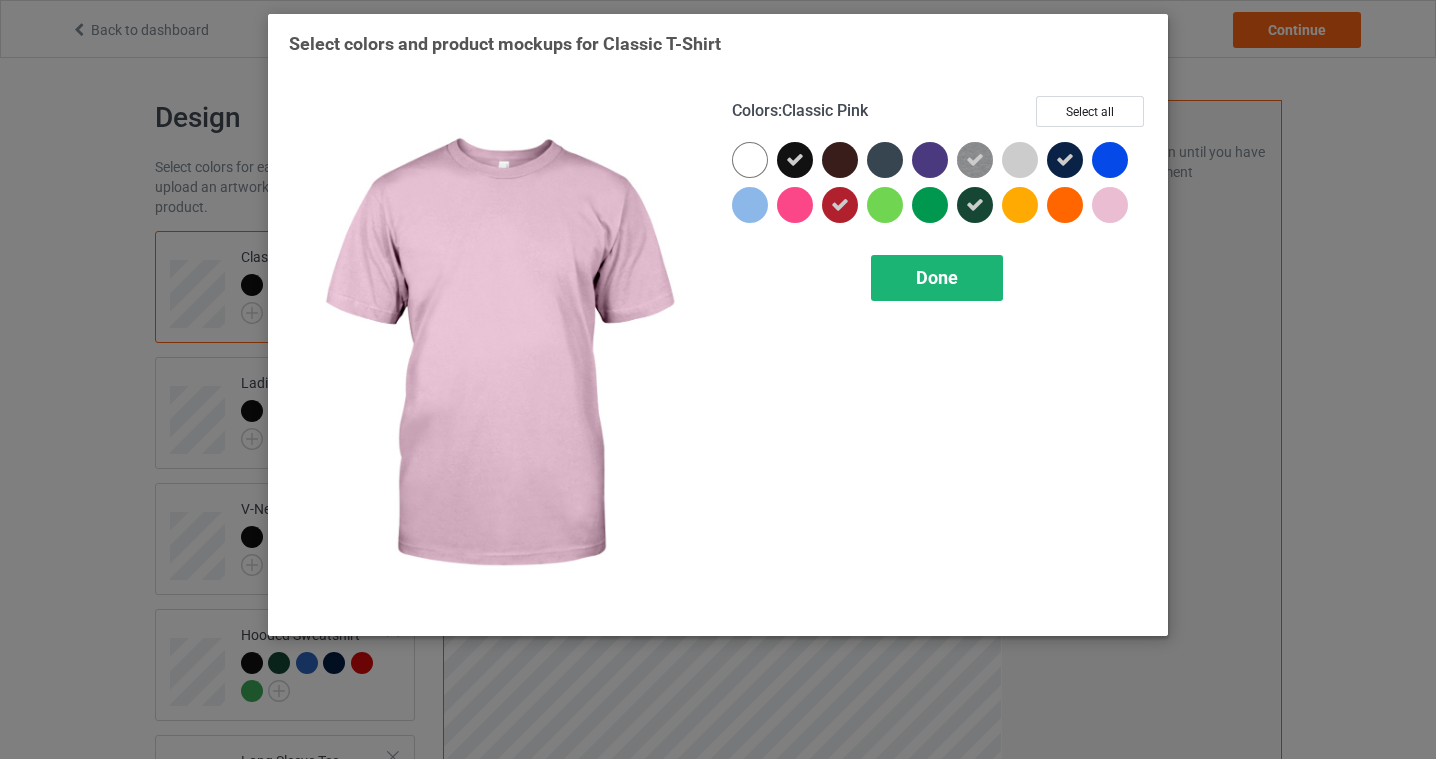 click on "Done" at bounding box center (937, 277) 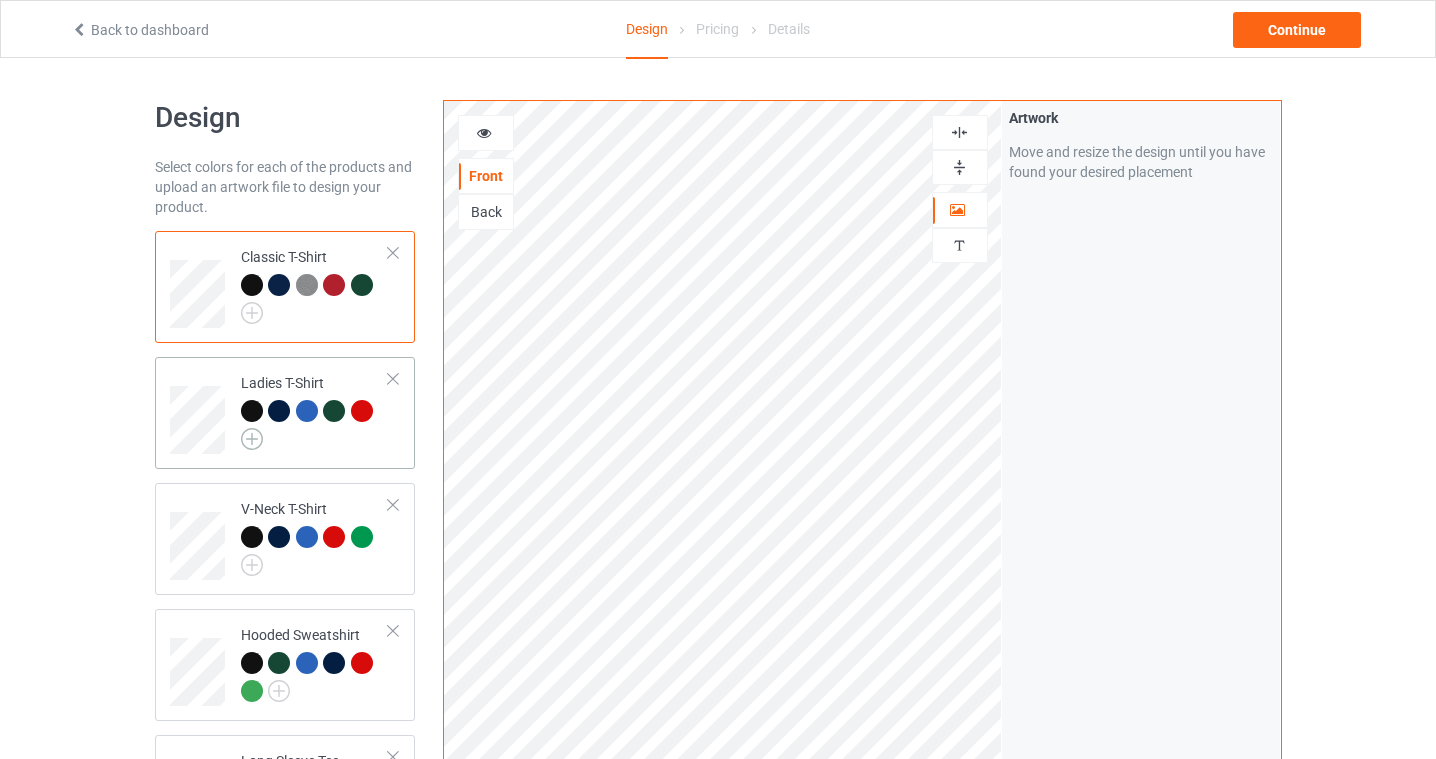 click at bounding box center [252, 439] 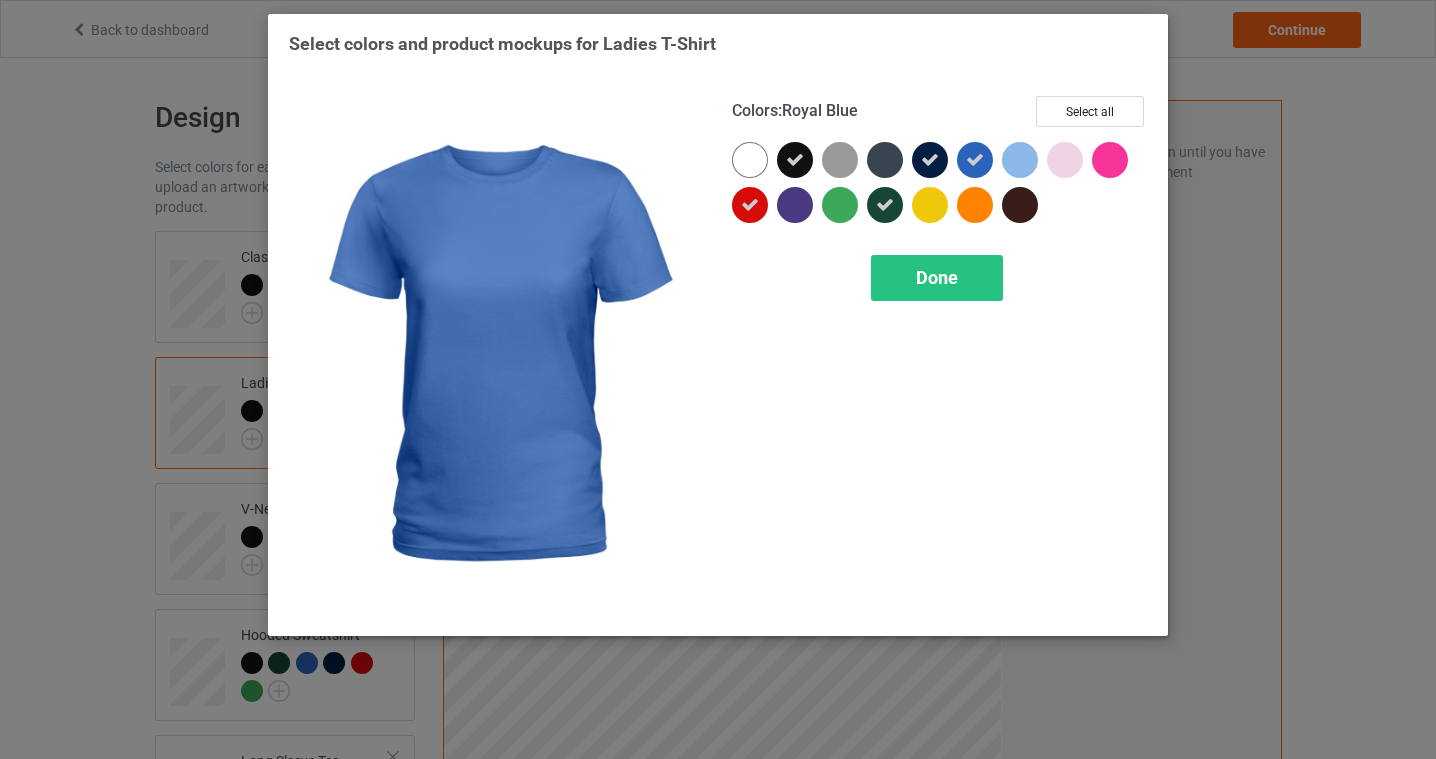 click at bounding box center (975, 160) 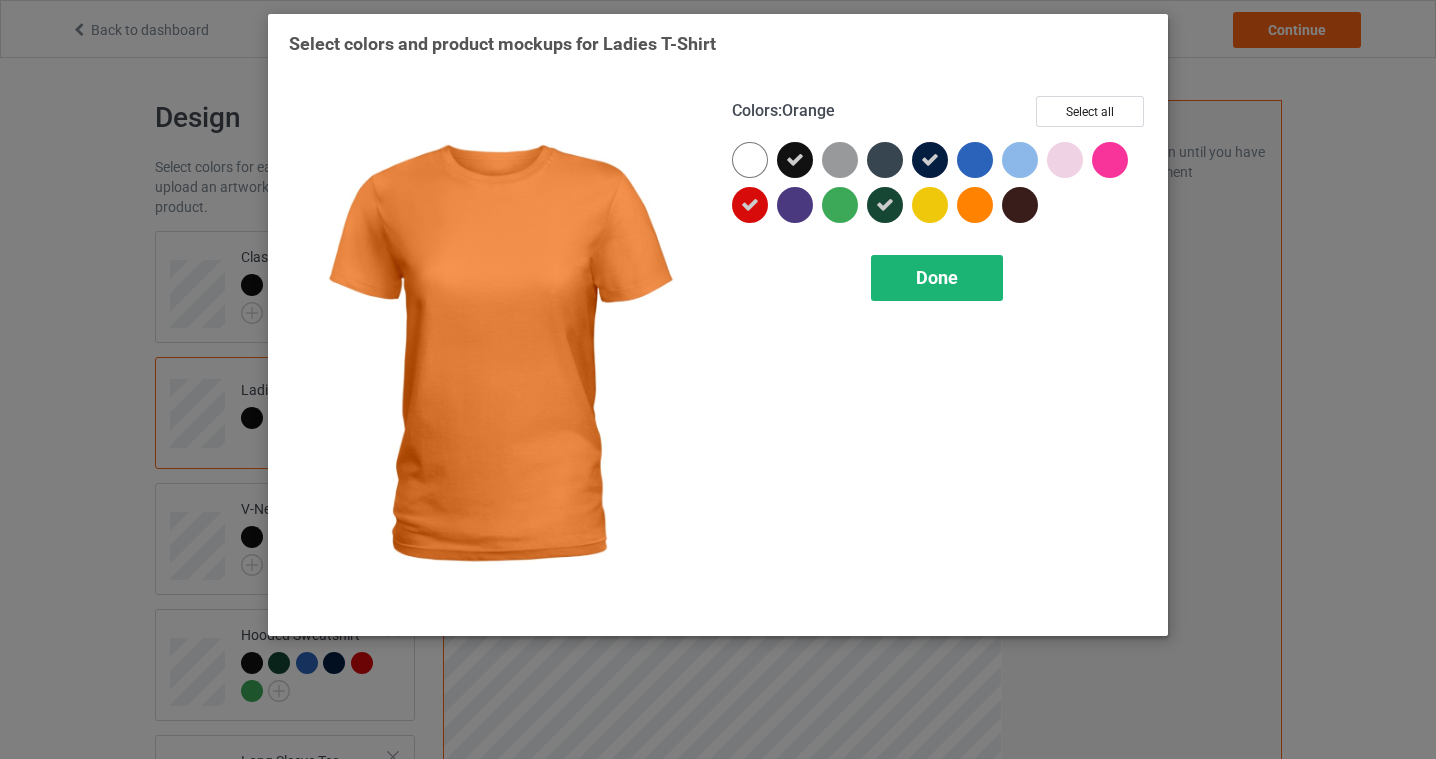 click on "Done" at bounding box center [937, 277] 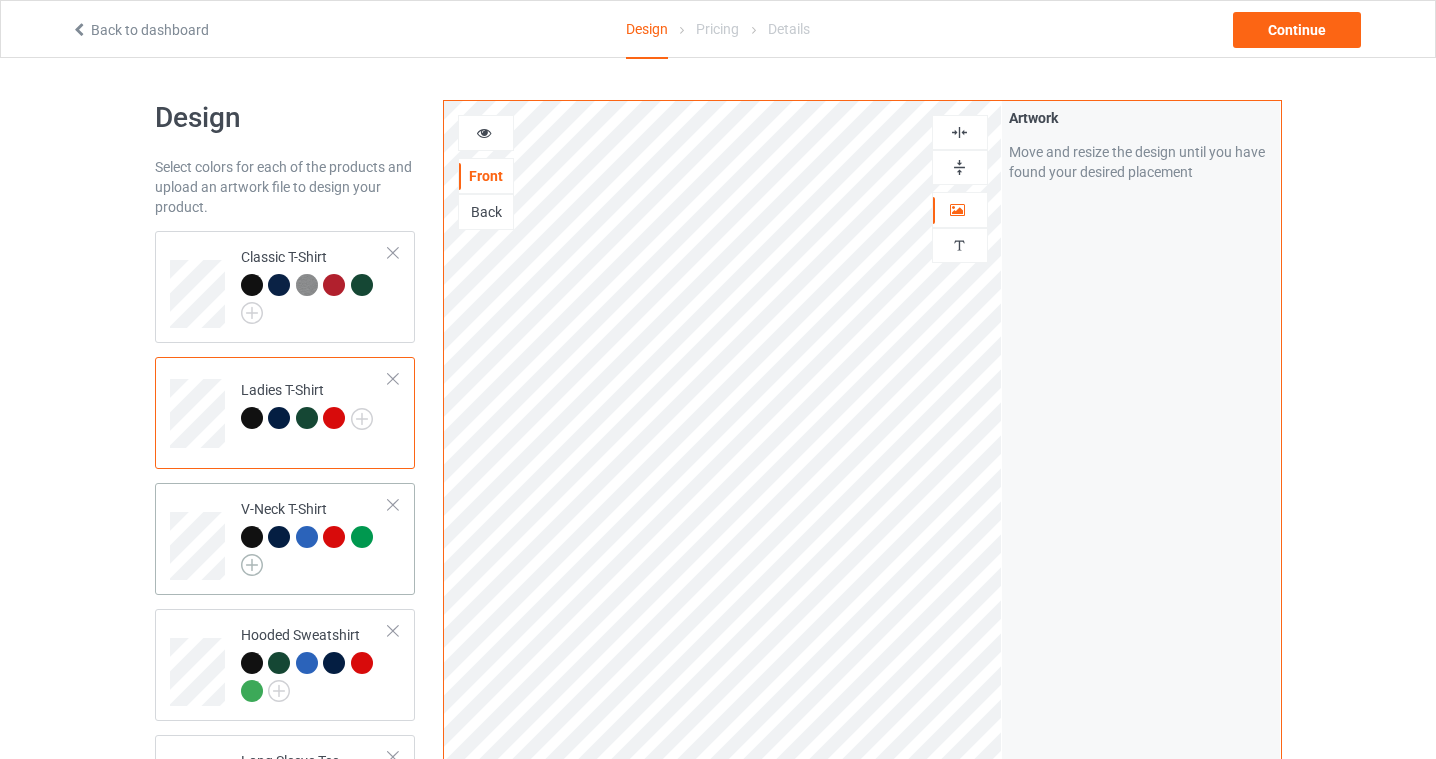 click at bounding box center (252, 565) 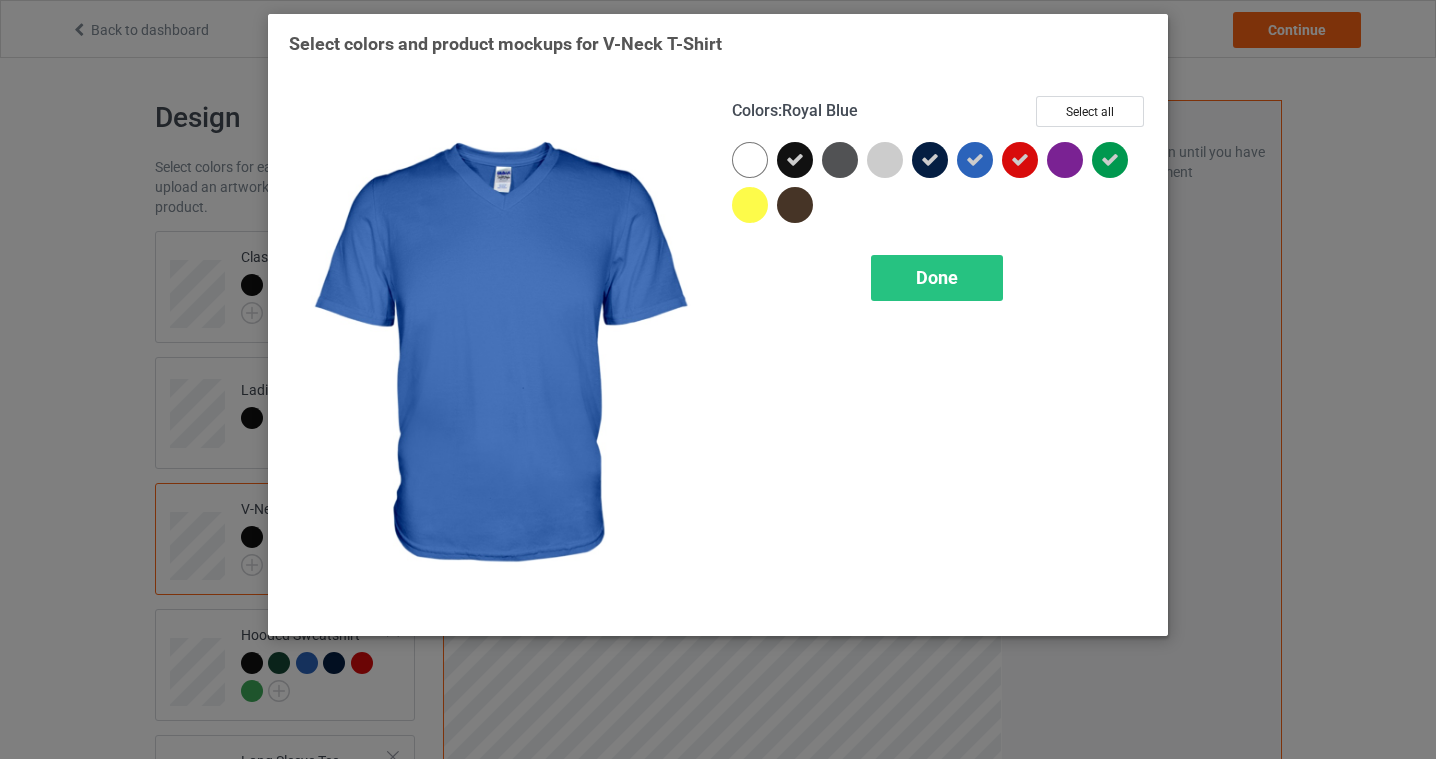 click at bounding box center [975, 160] 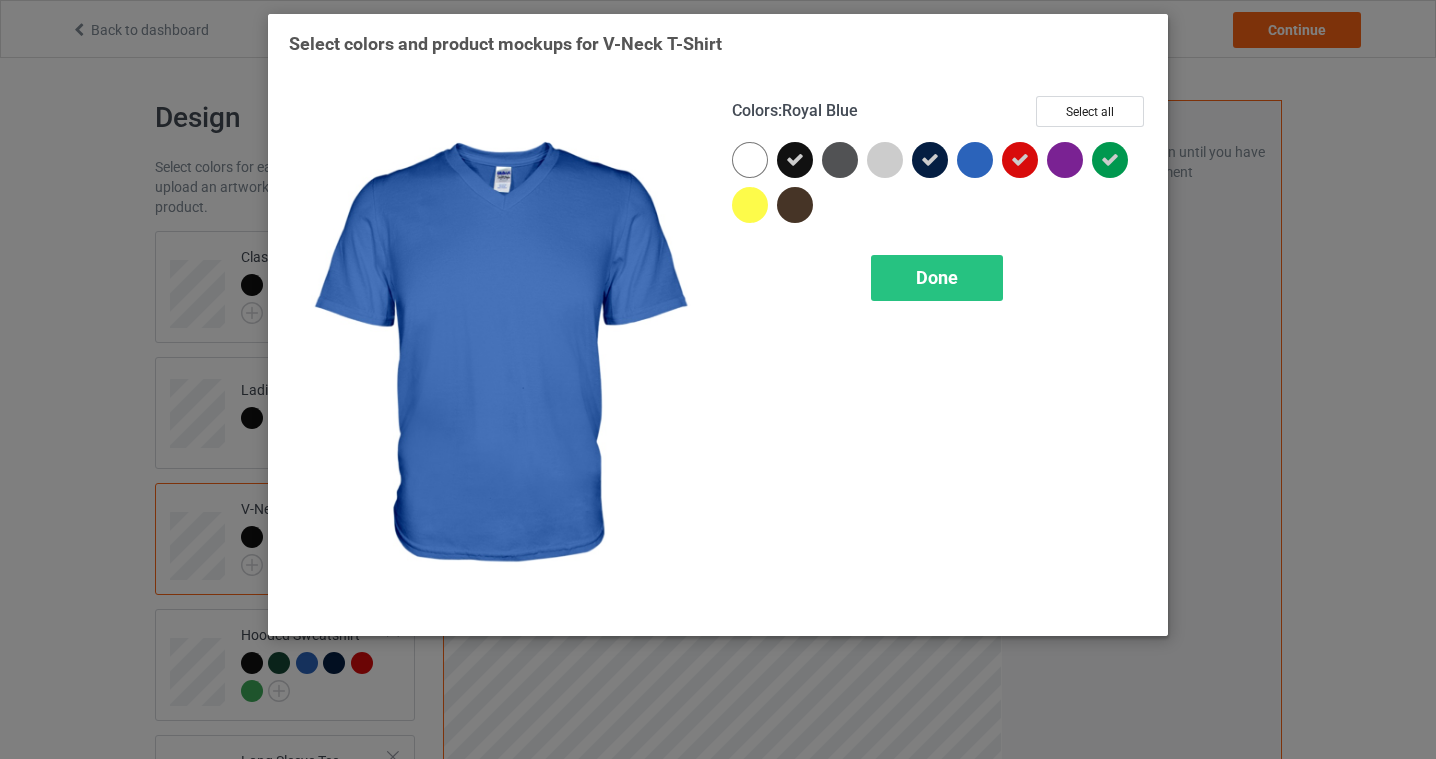 click on "Done" at bounding box center (937, 278) 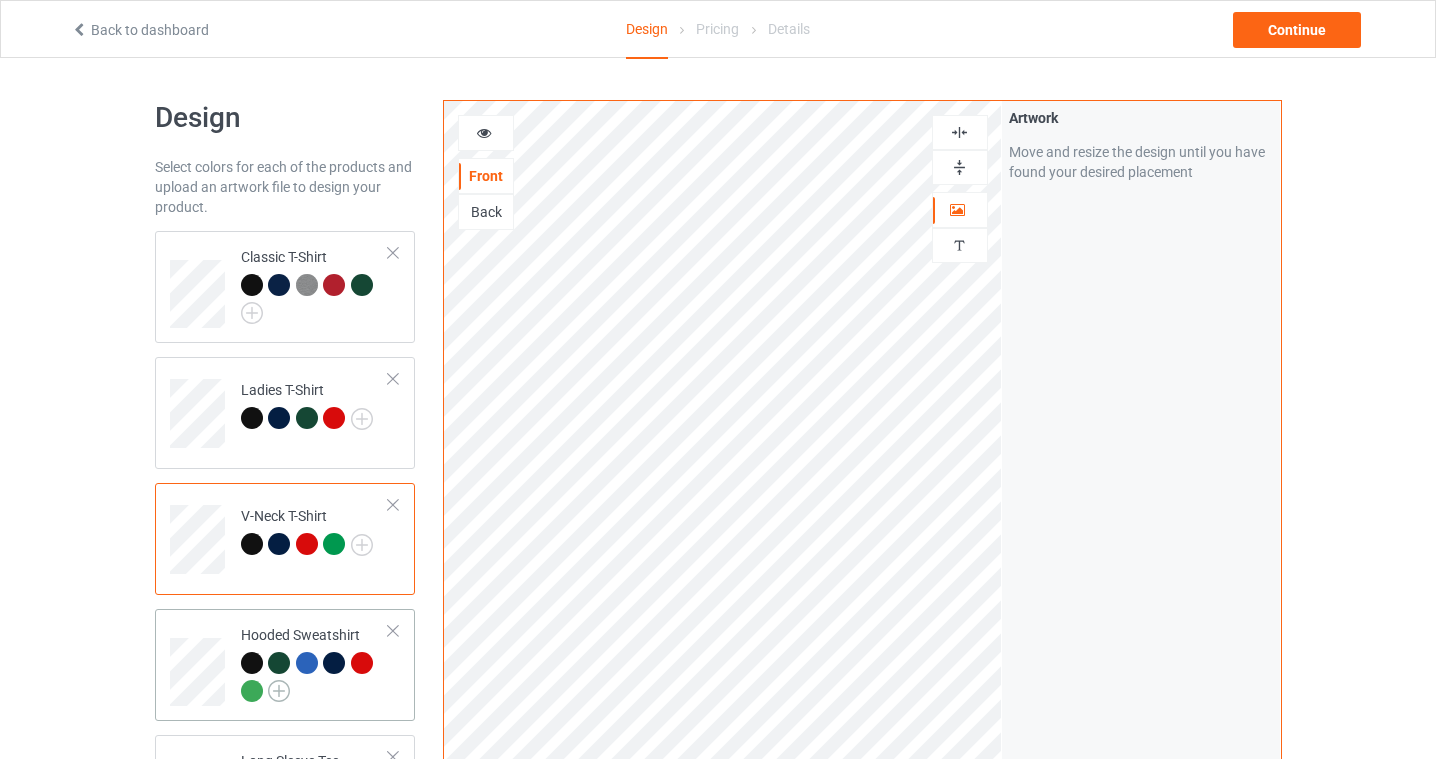 click at bounding box center [279, 691] 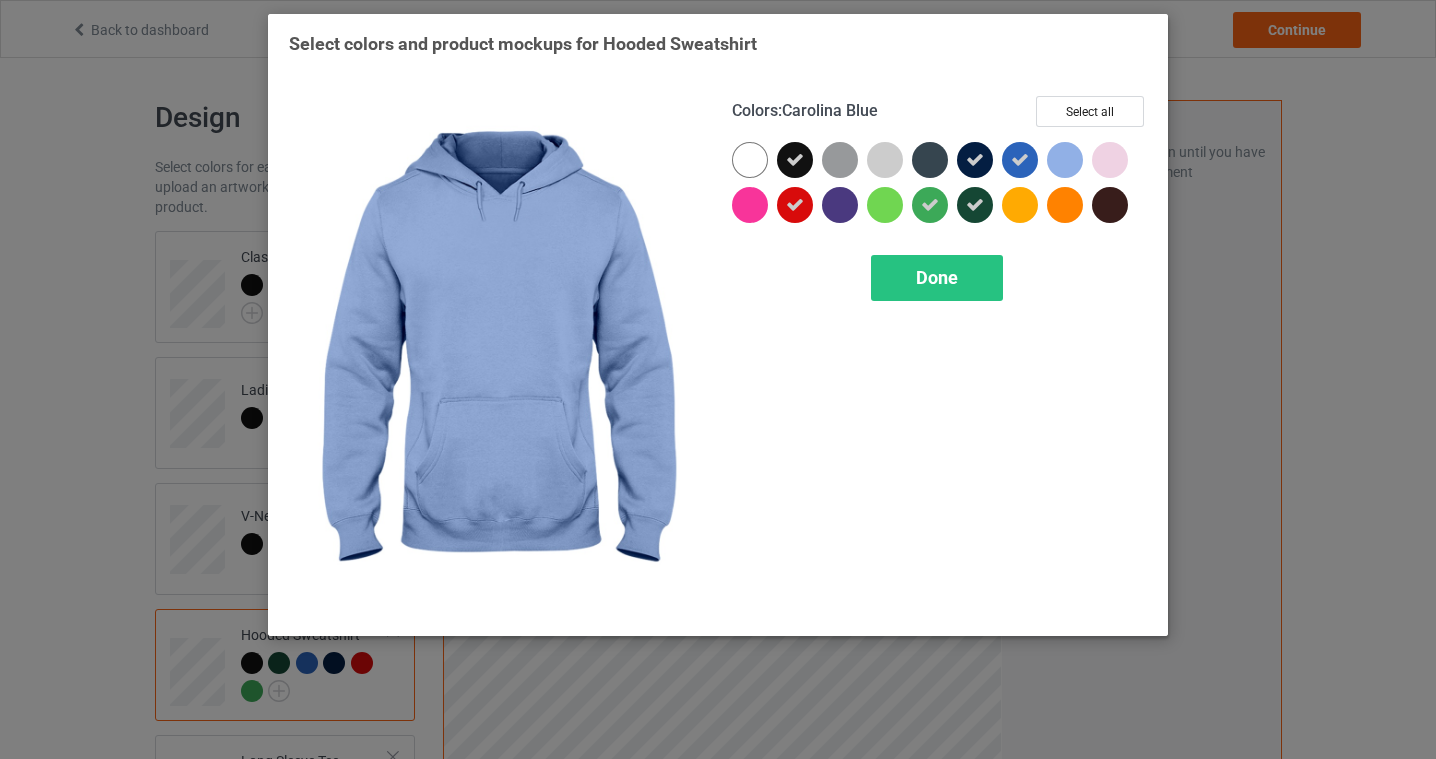 click at bounding box center [1020, 160] 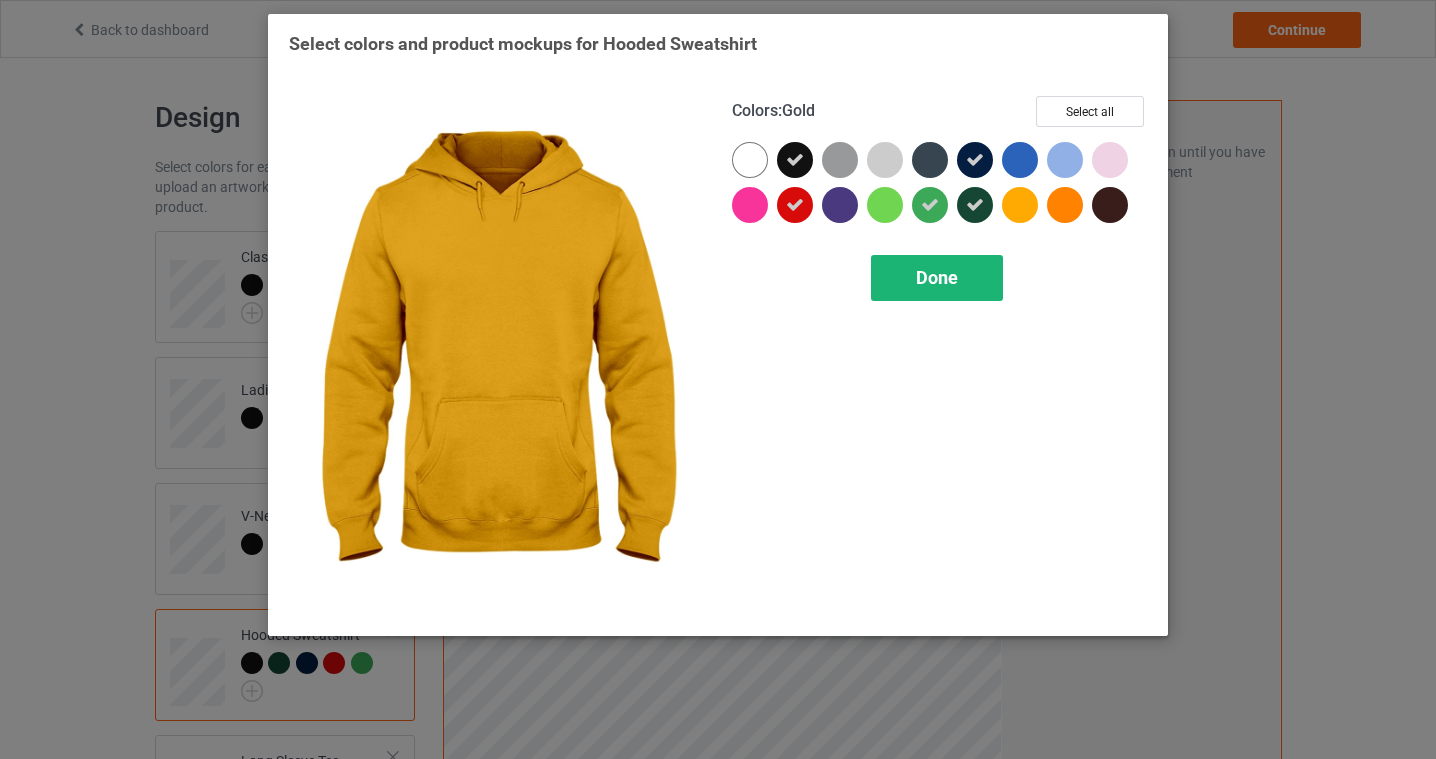 click on "Done" at bounding box center [937, 278] 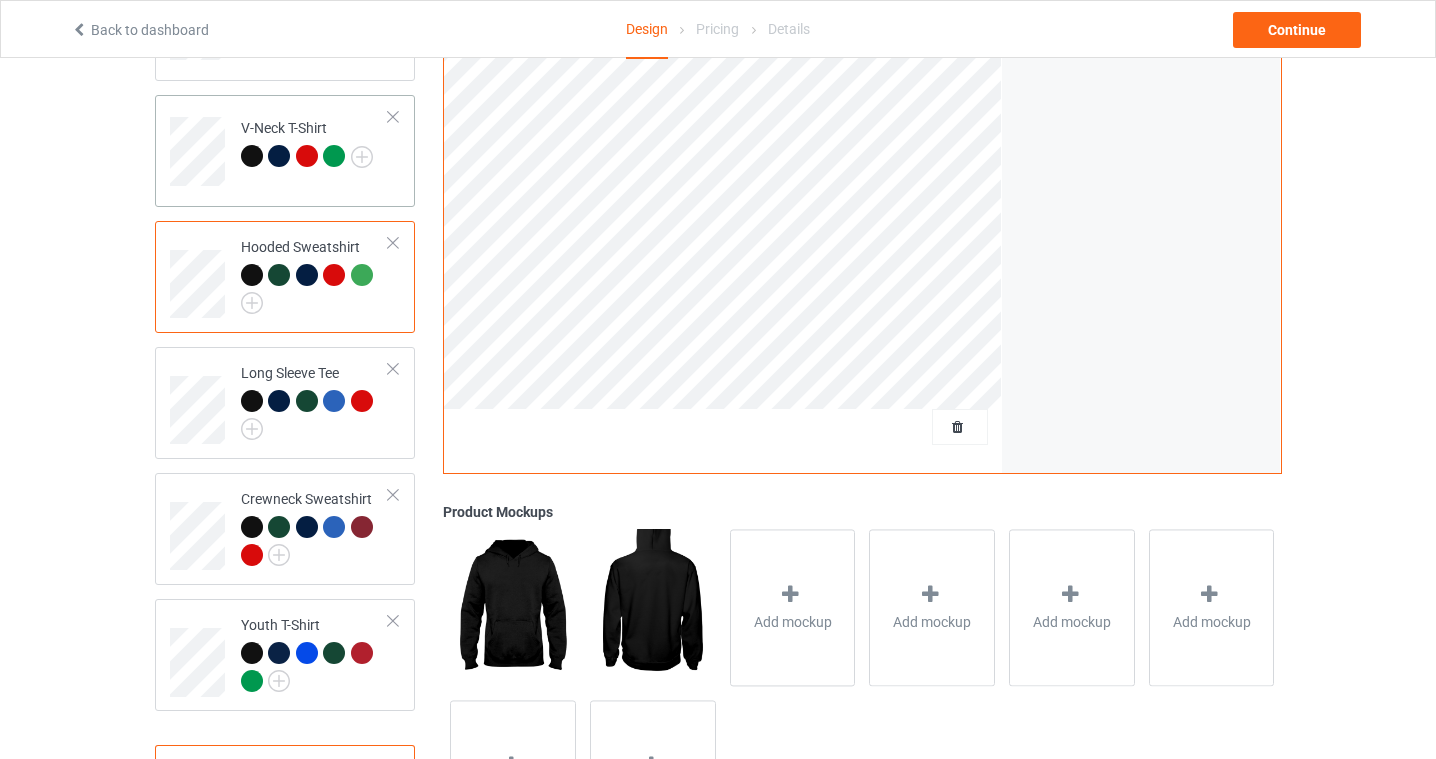 scroll, scrollTop: 492, scrollLeft: 0, axis: vertical 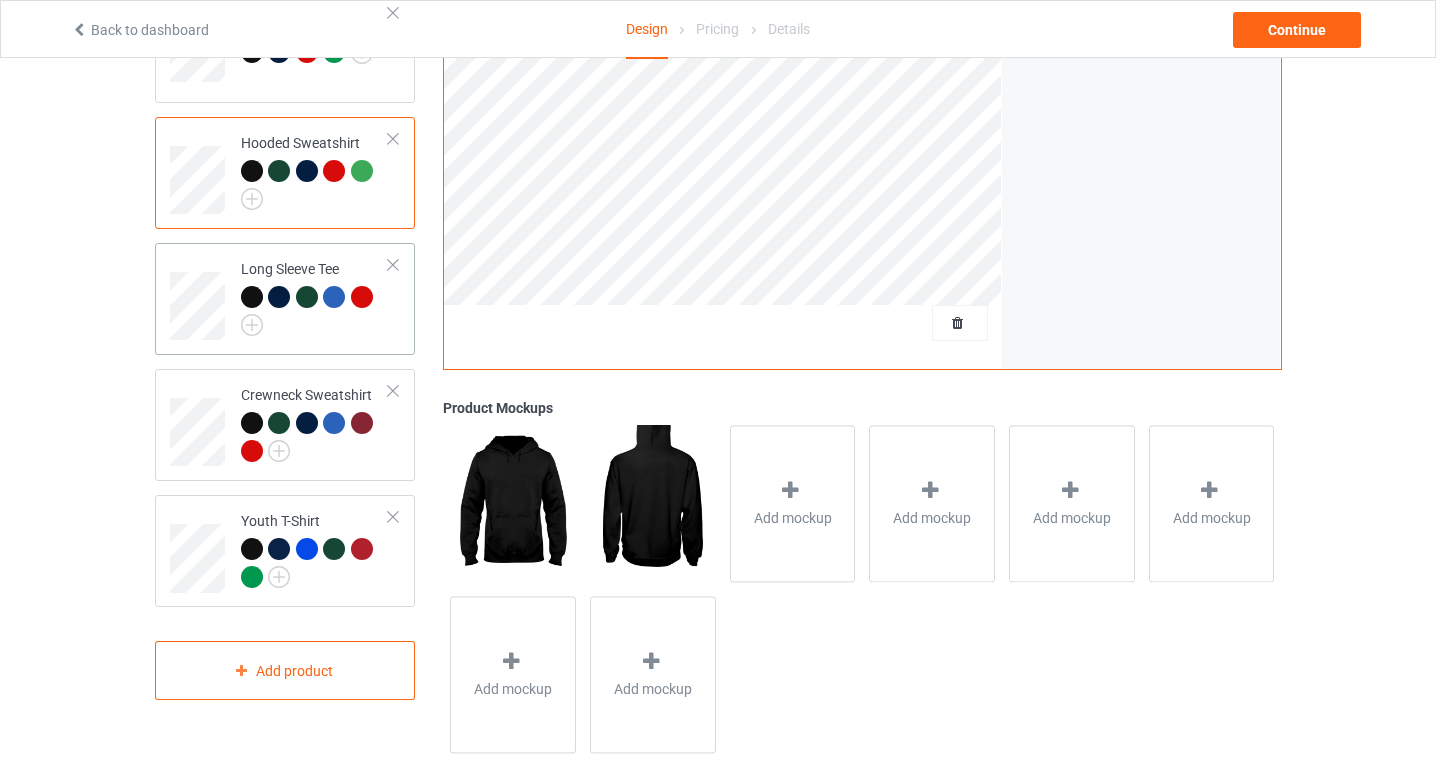 click at bounding box center [315, 311] 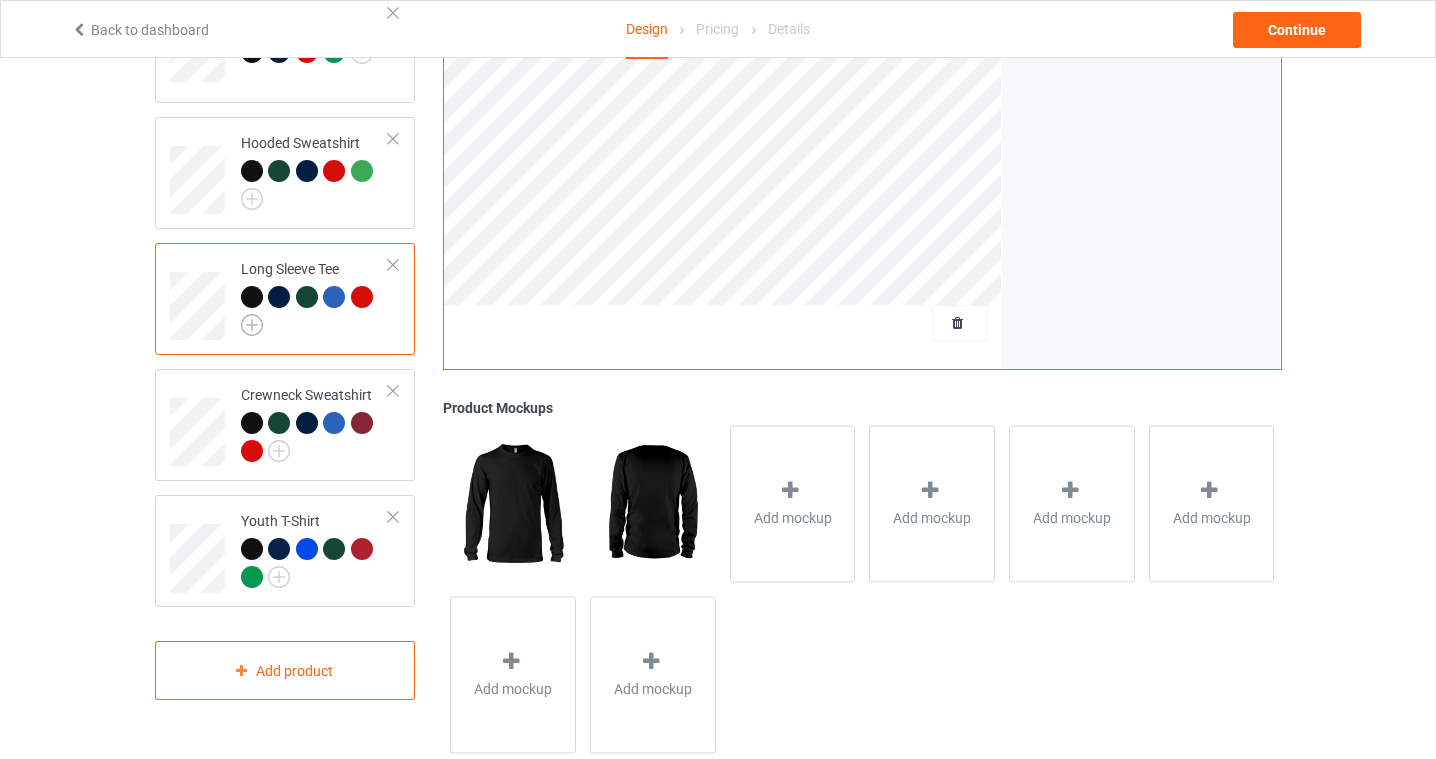 click at bounding box center [252, 325] 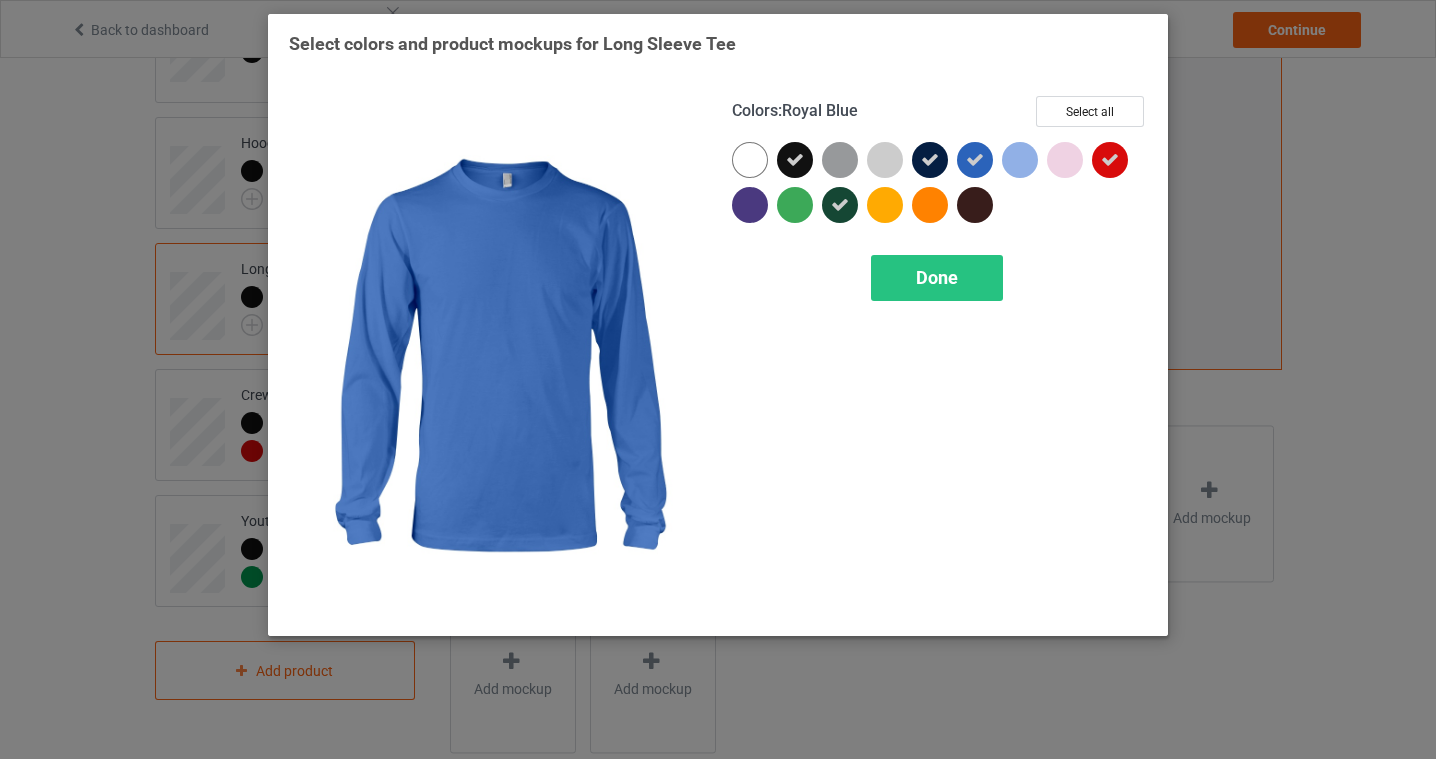 click at bounding box center (975, 160) 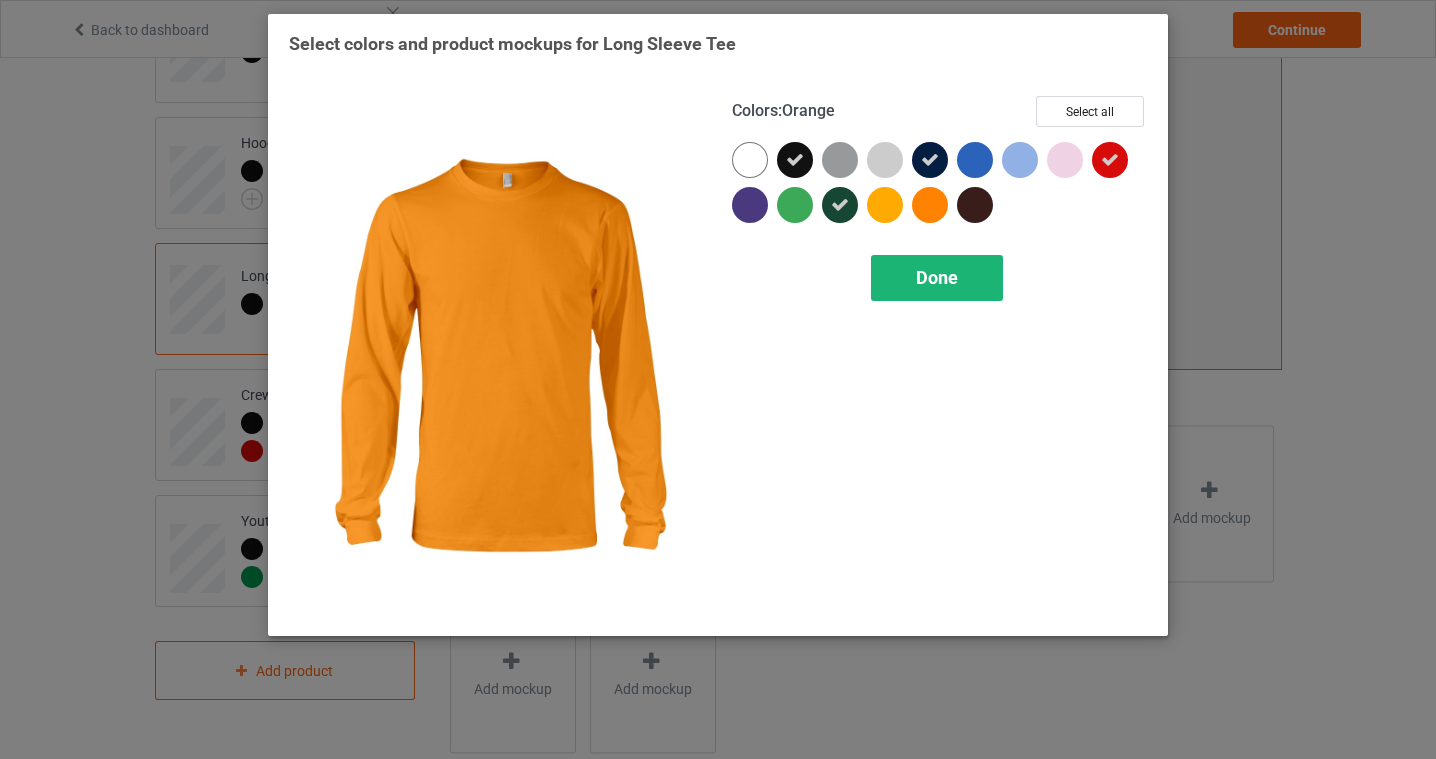 click on "Done" at bounding box center (937, 277) 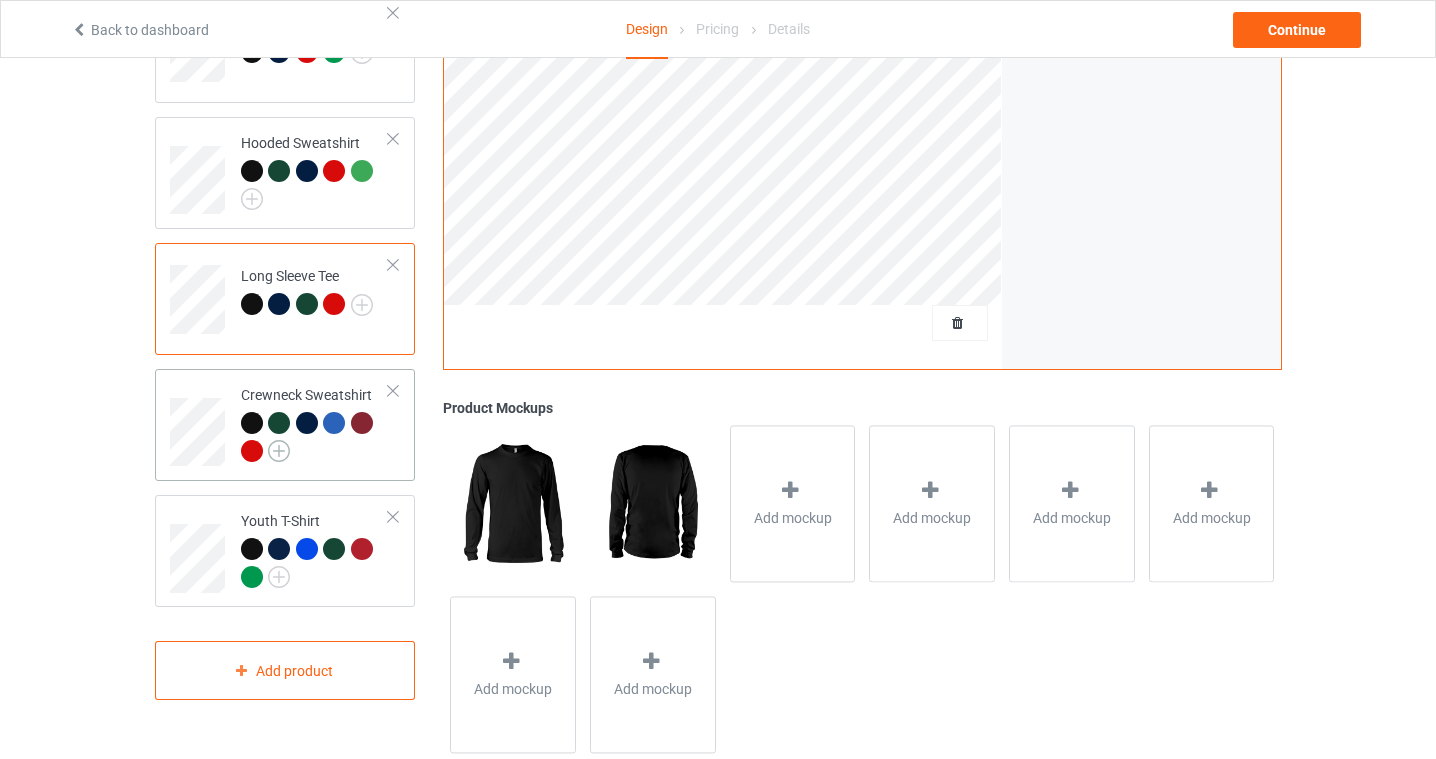 click at bounding box center (279, 451) 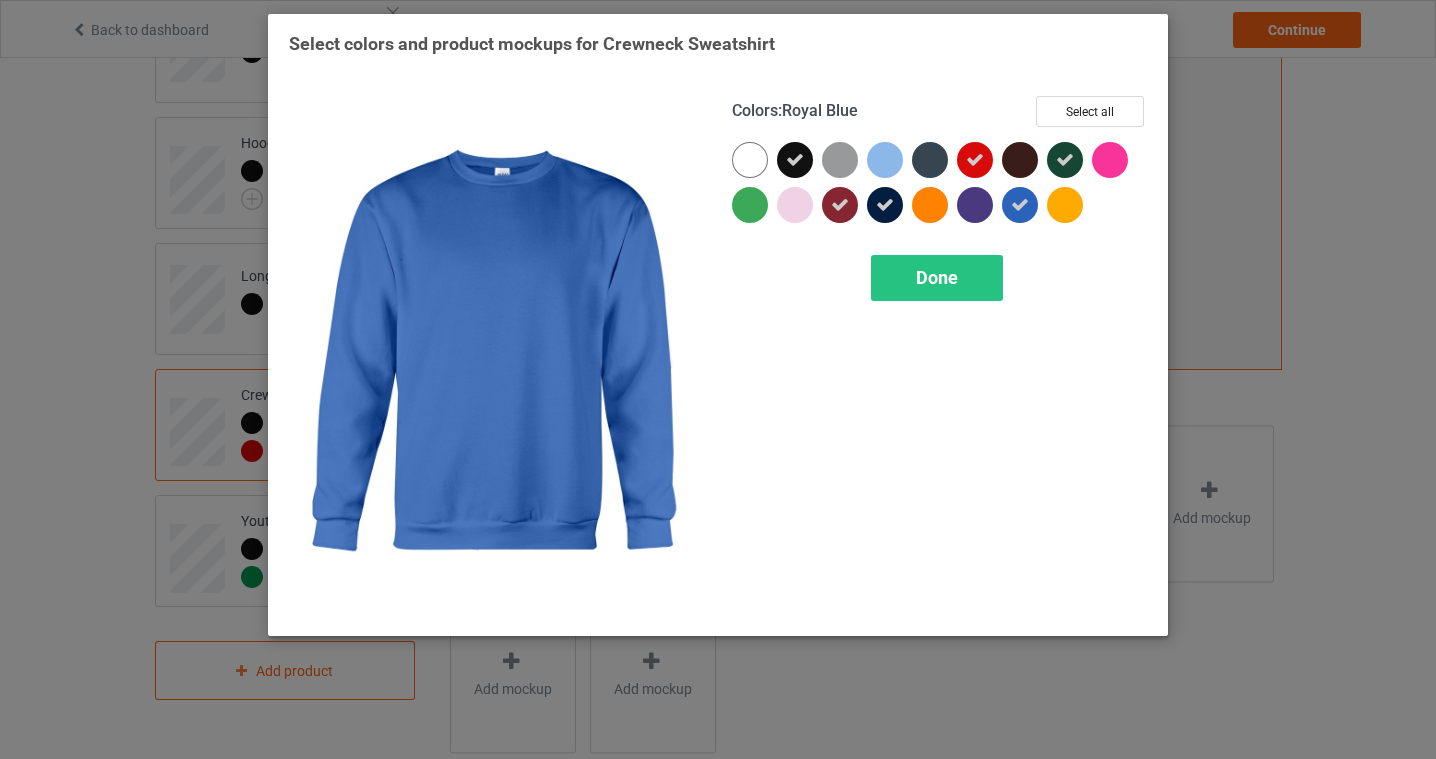 click at bounding box center (1020, 205) 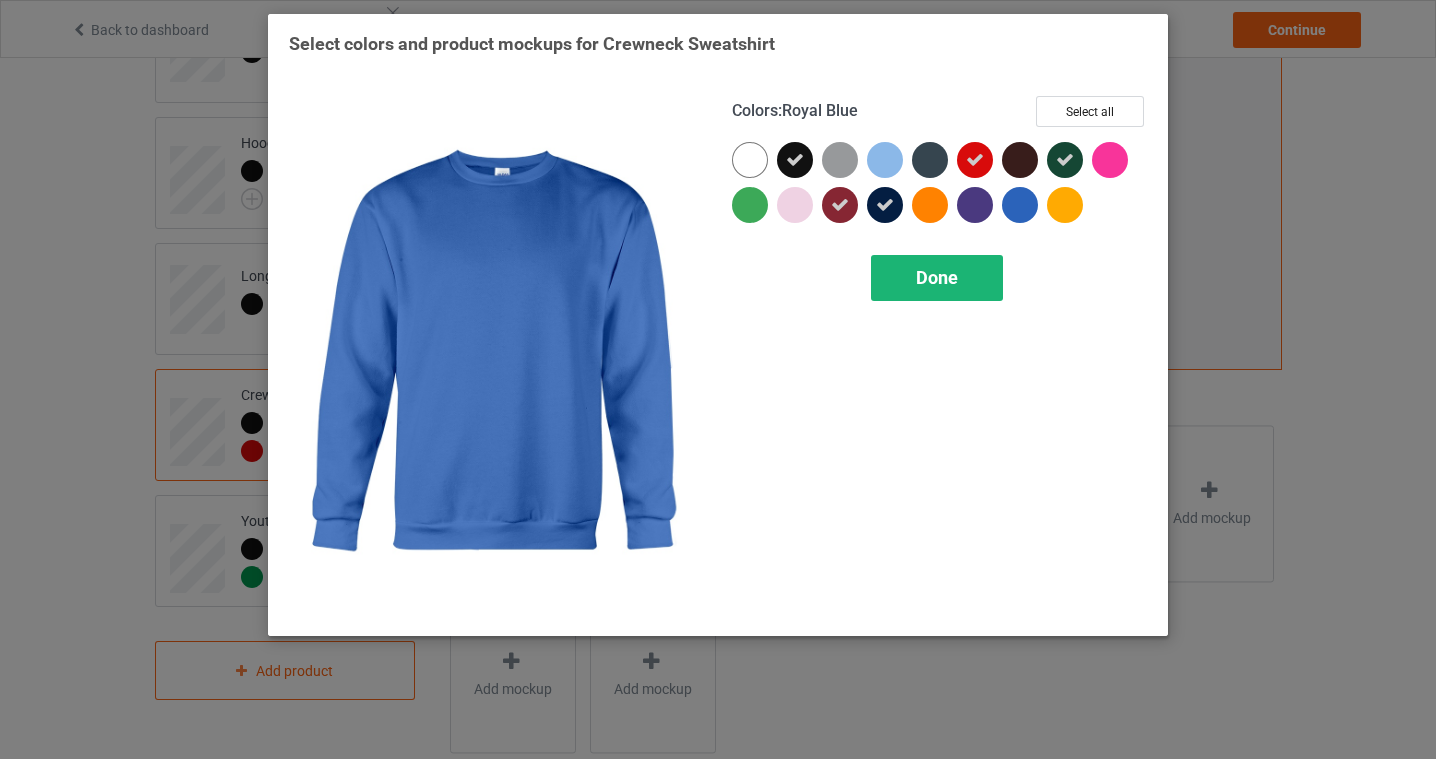 click on "Done" at bounding box center [937, 277] 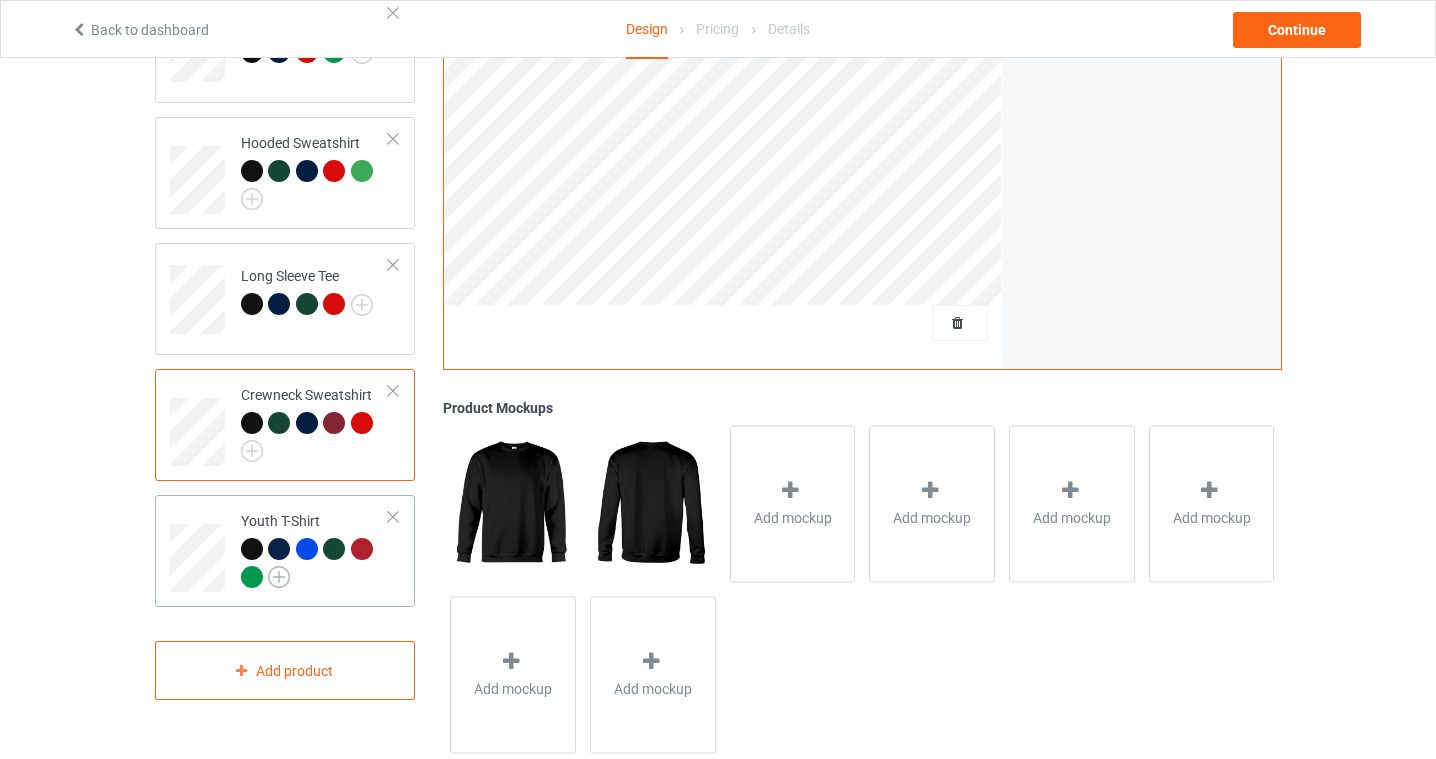 click at bounding box center [279, 577] 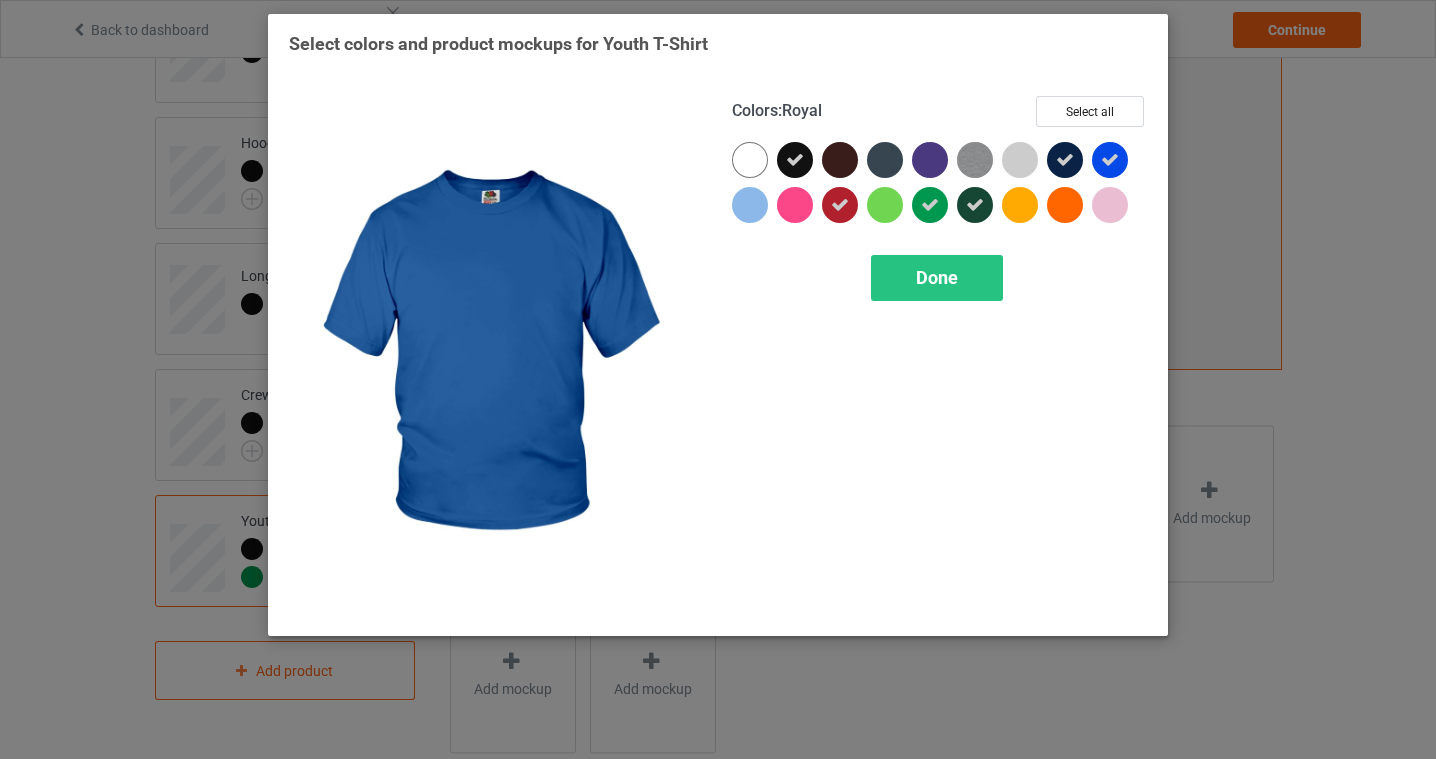 click at bounding box center (1110, 160) 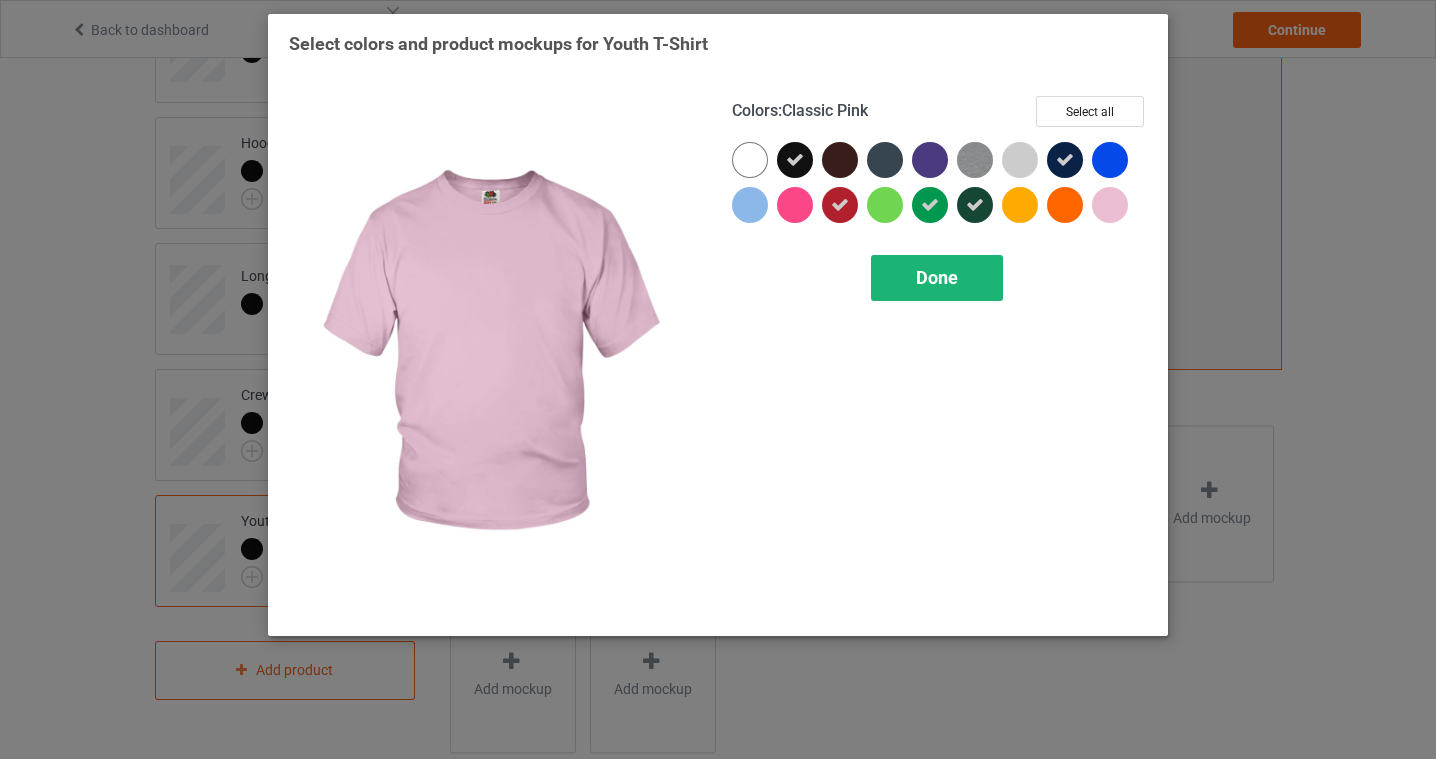 click on "Done" at bounding box center (937, 278) 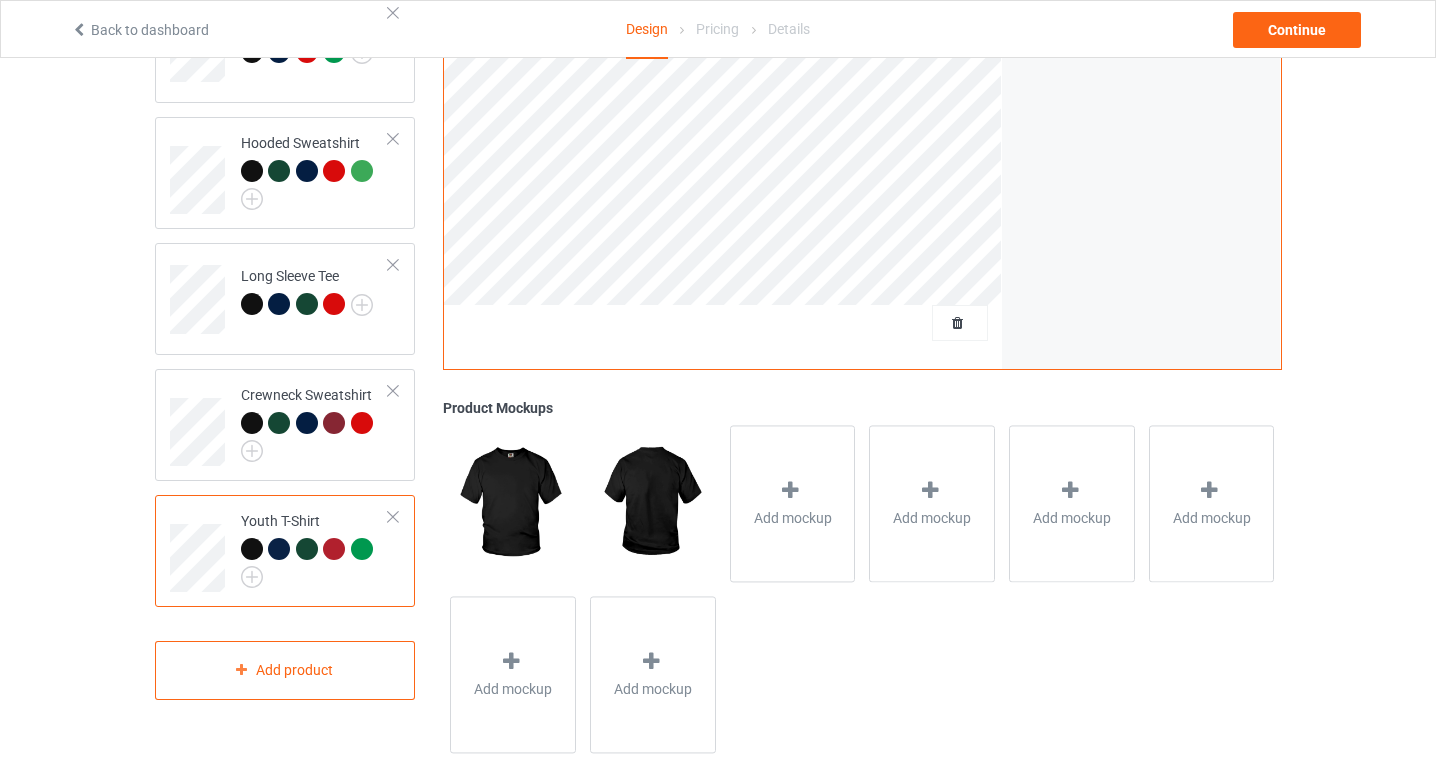 scroll, scrollTop: 0, scrollLeft: 0, axis: both 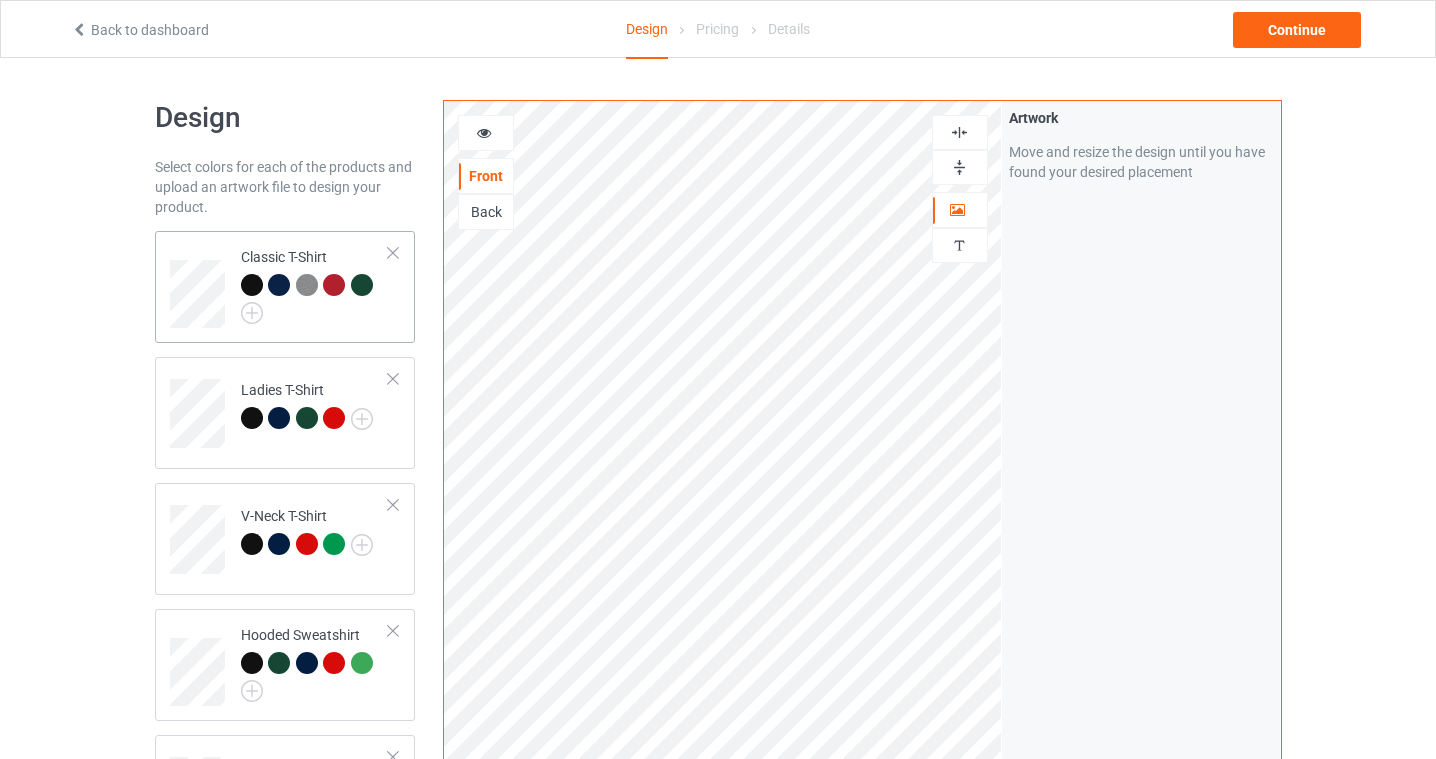 click on "Classic T-Shirt" at bounding box center (315, 287) 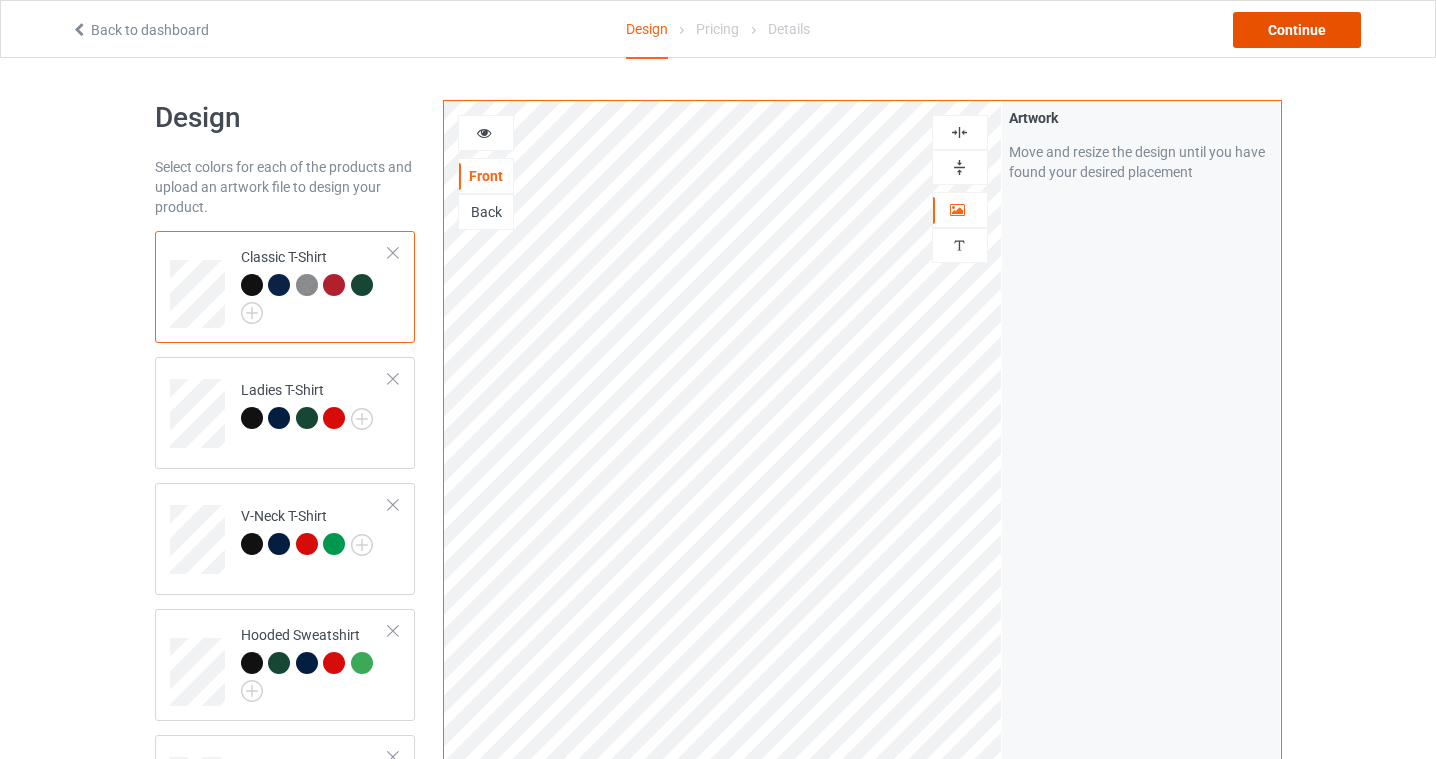 click on "Continue" at bounding box center (1297, 30) 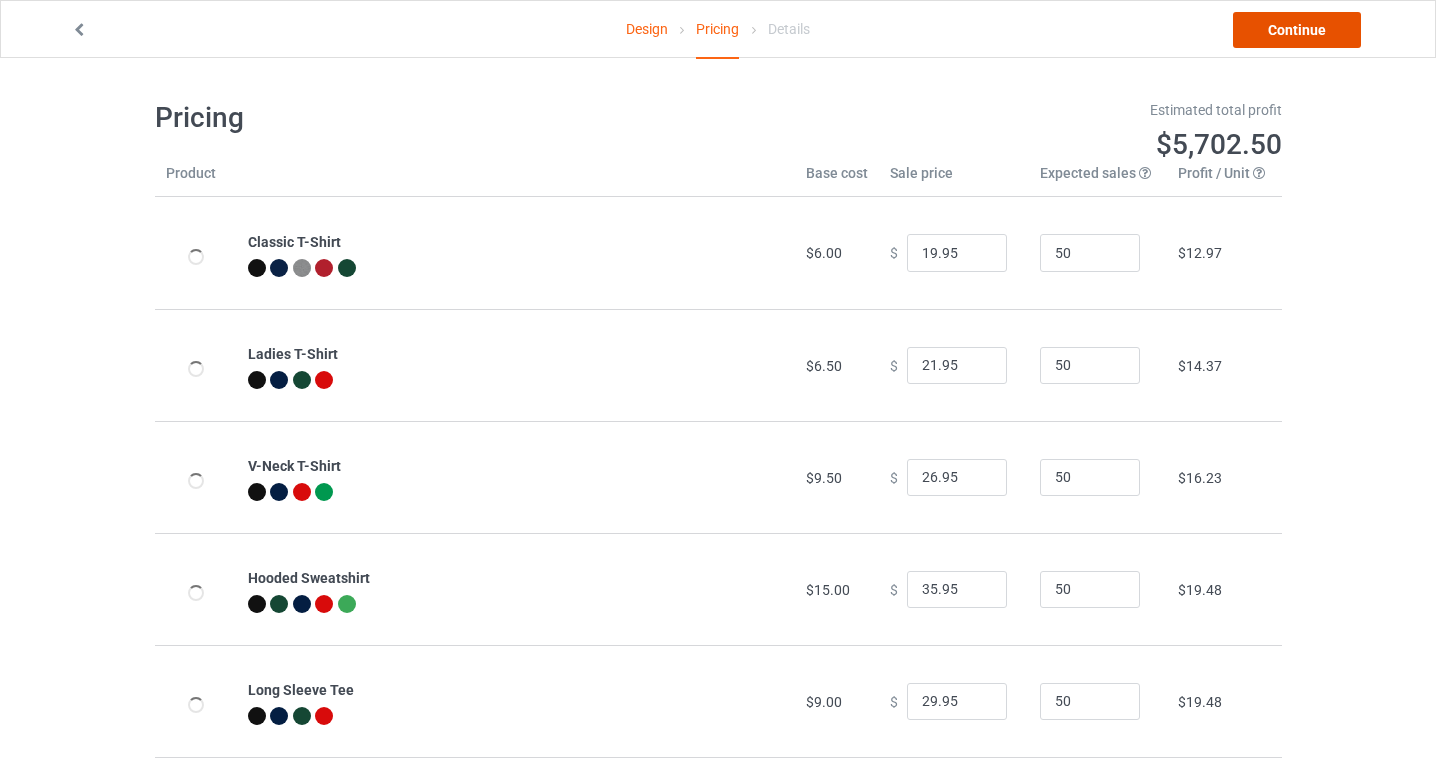 click on "Continue" at bounding box center [1297, 30] 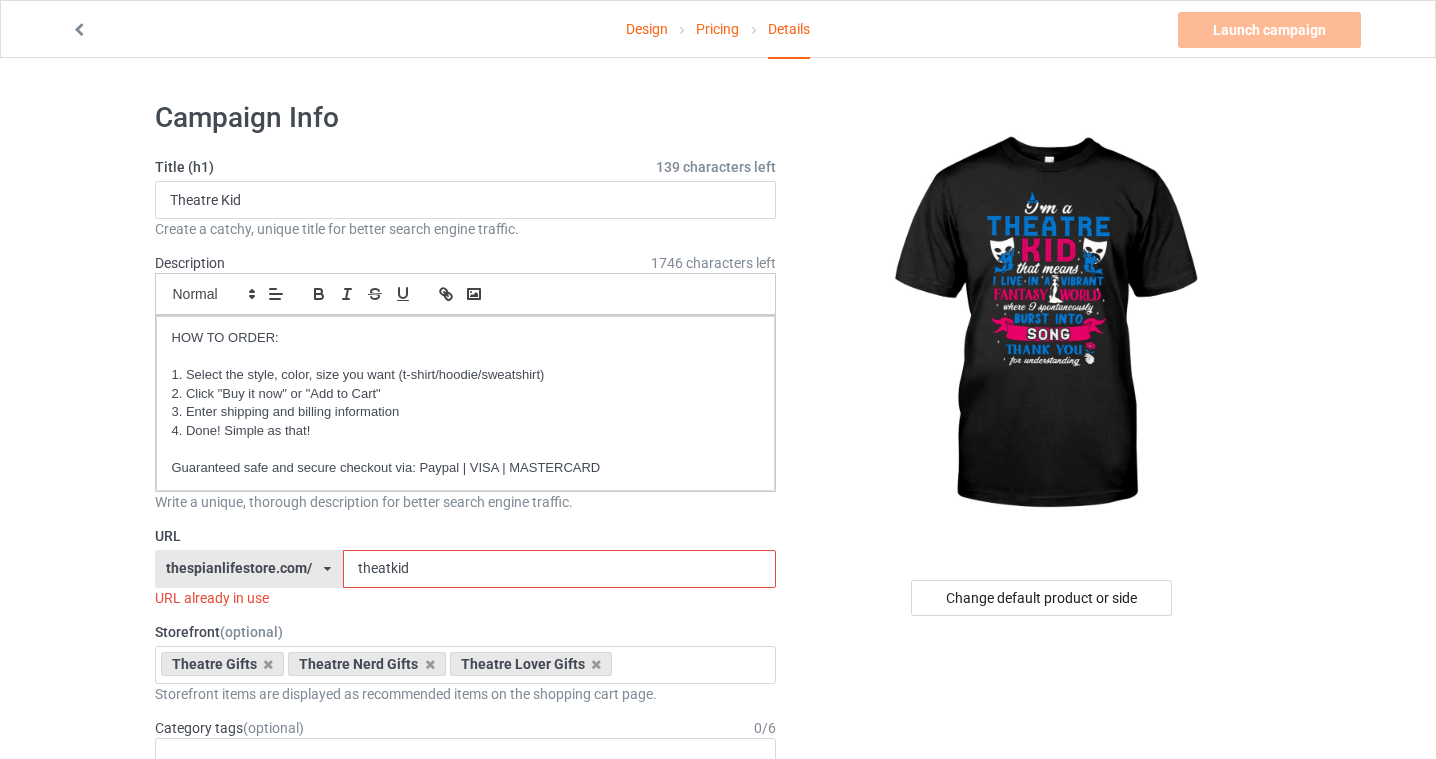 click on "theatkid" at bounding box center [559, 569] 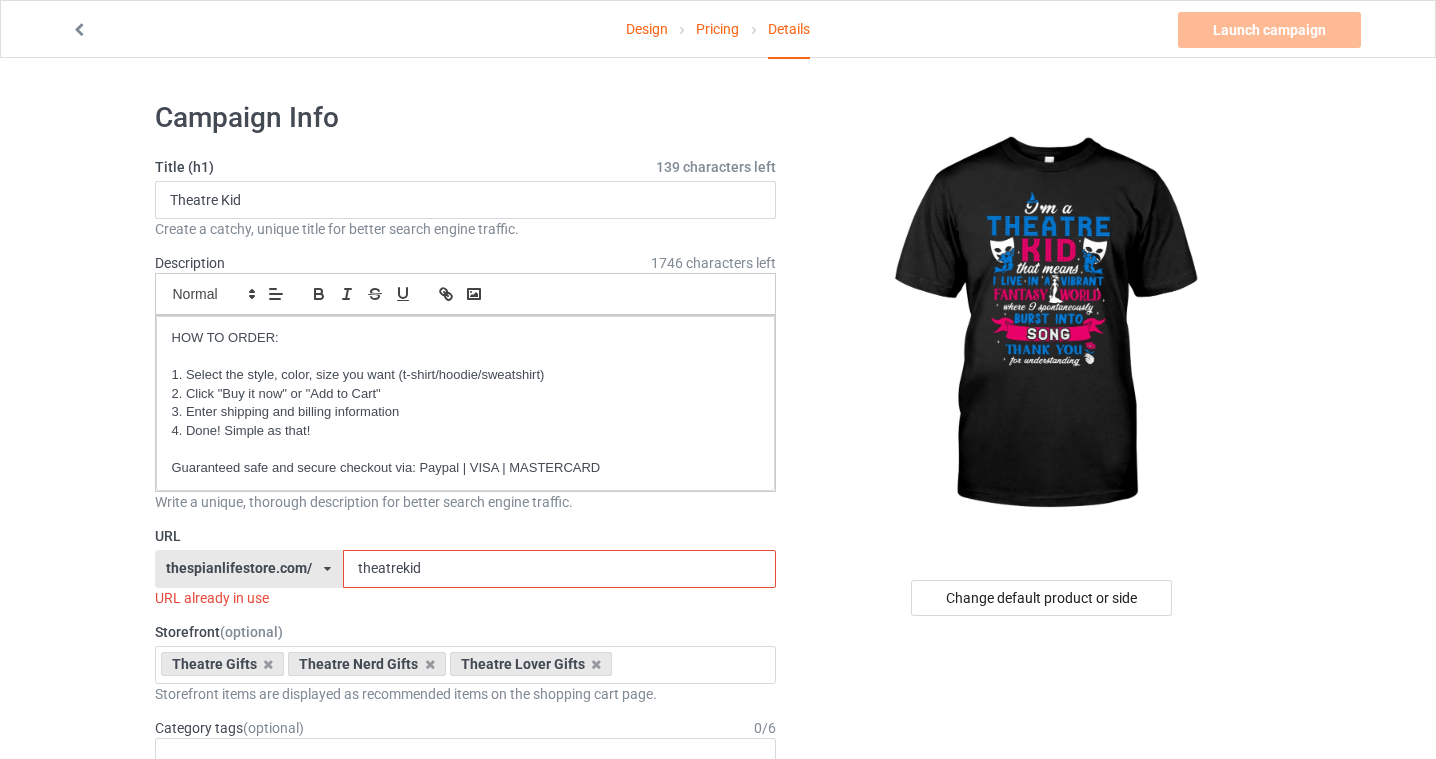 click on "Design Pricing Details Launch campaign Invalid campaign URL Campaign Info Title (h1) 139   characters left Theatre Kid Create a catchy, unique title for better search engine traffic. Description 1746   characters left       Small Normal Large Big Huge                                                                                     HOW TO ORDER: 1. Select the style, color, size you want (t-shirt/hoodie/sweatshirt)  2. Click "Buy it now" or "Add to Cart" 3. Enter shipping and billing information  4. Done! Simple as that! Guaranteed safe and secure checkout via: Paypal | VISA | MASTERCARD Write a unique, thorough description for better search engine traffic. URL thespianlifestore.com/ bach2basics.com/ classof2021apparel.com/ classof2022apparel.com/ classof2023apparel.com/ classof2024store.com/ handprintshirts.com/ ibelieveinmyshelf.com/ musicalsarecalling.com/ purrandroll.com/ sciencegiftstore.com/ seniors2024.com/ seniors2025.com/ seniors2026.com/ thespianlifestore.com/ uglychristmasvibes.com/ theatrekid" at bounding box center [718, 1296] 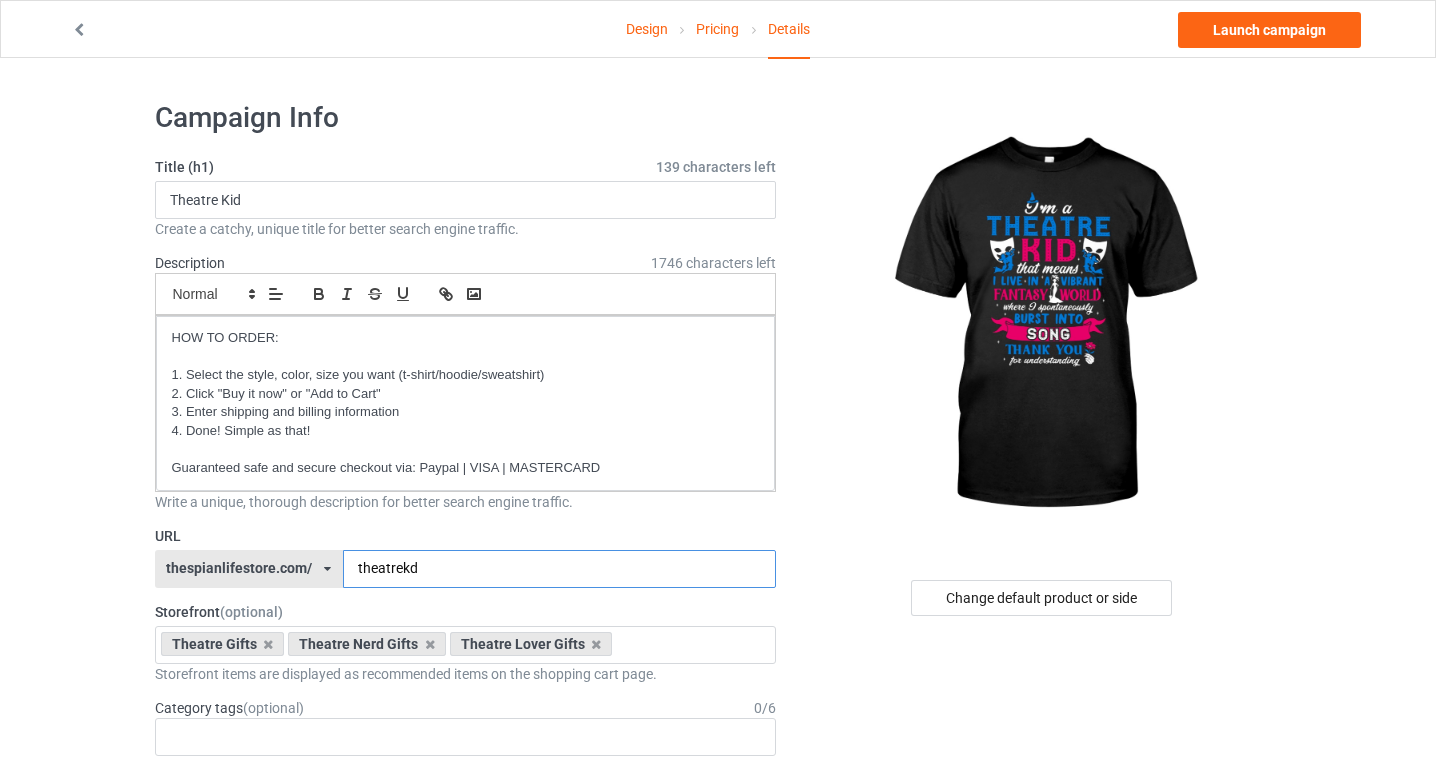 type on "theatrekd" 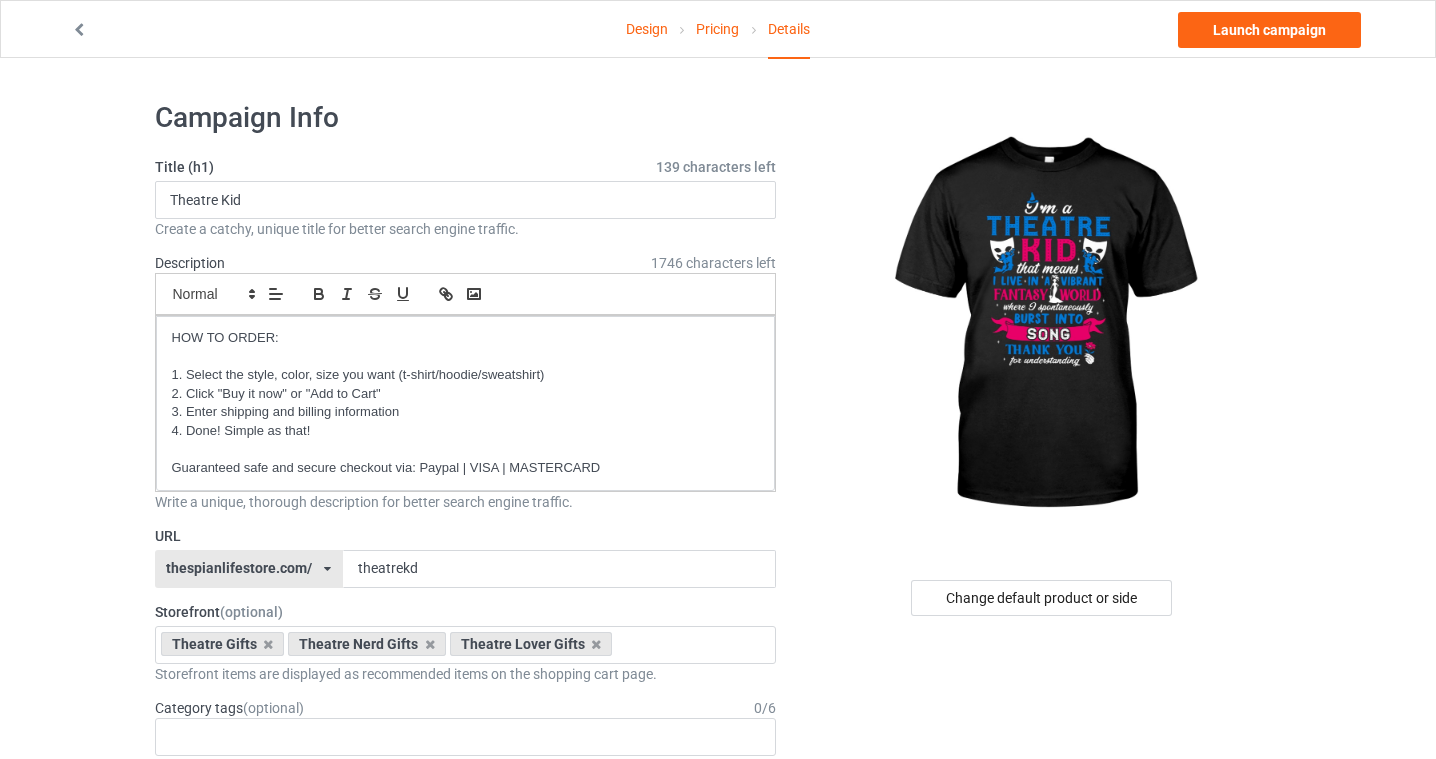 click on "Design Pricing Details Launch campaign Campaign Info Title (h1) 139   characters left Theatre Kid Create a catchy, unique title for better search engine traffic. Description 1746   characters left       Small Normal Large Big Huge                                                                                     HOW TO ORDER: 1. Select the style, color, size you want (t-shirt/hoodie/sweatshirt)  2. Click "Buy it now" or "Add to Cart" 3. Enter shipping and billing information  4. Done! Simple as that! Guaranteed safe and secure checkout via: Paypal | VISA | MASTERCARD Write a unique, thorough description for better search engine traffic. URL thespianlifestore.com/ bach2basics.com/ classof2021apparel.com/ classof2022apparel.com/ classof2023apparel.com/ classof2024store.com/ handprintshirts.com/ ibelieveinmyshelf.com/ musicalsarecalling.com/ purrandroll.com/ sciencegiftstore.com/ seniors2024.com/ seniors2025.com/ seniors2026.com/ thespianlifestore.com/ uglychristmasvibes.com/ wowschoolshirt.com/ teechip.com/" at bounding box center (718, 1286) 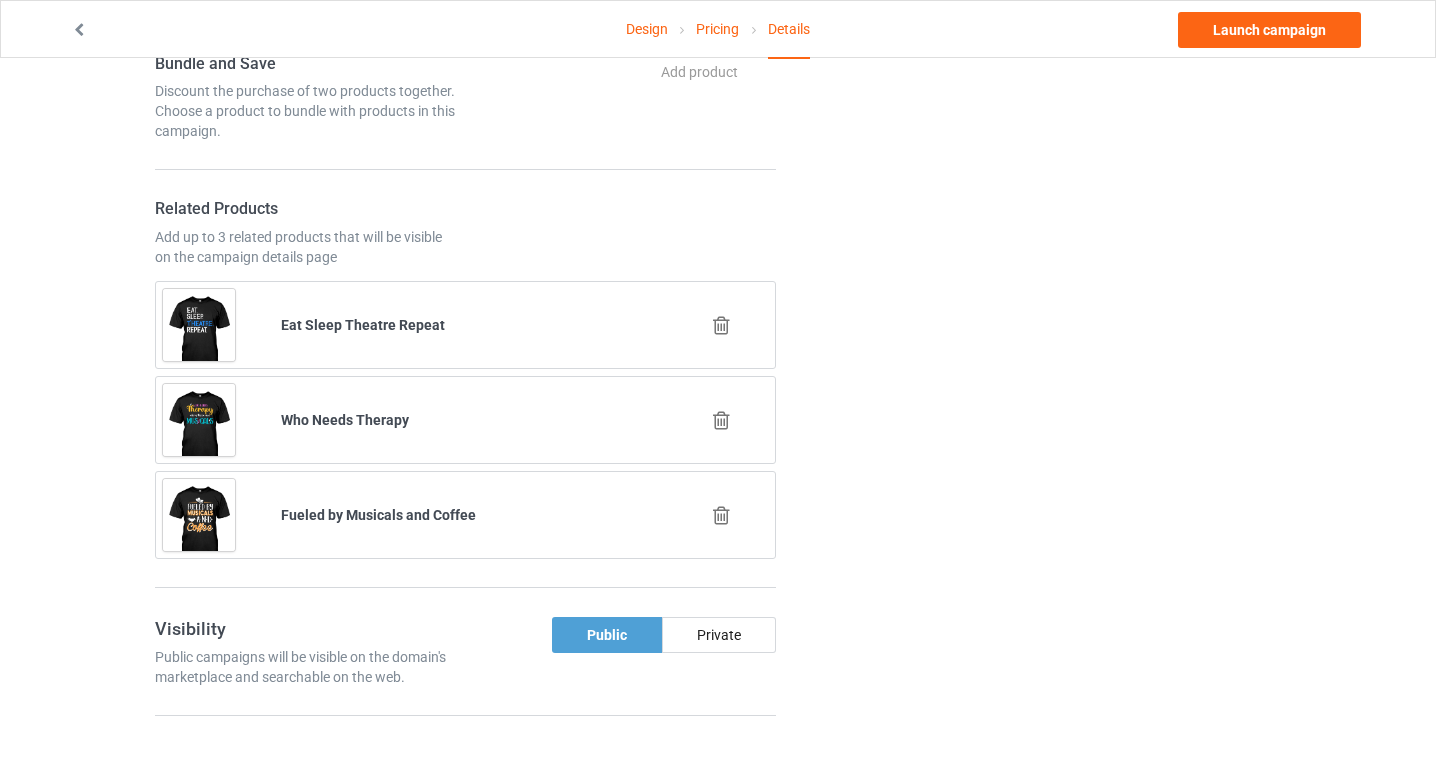 scroll, scrollTop: 0, scrollLeft: 0, axis: both 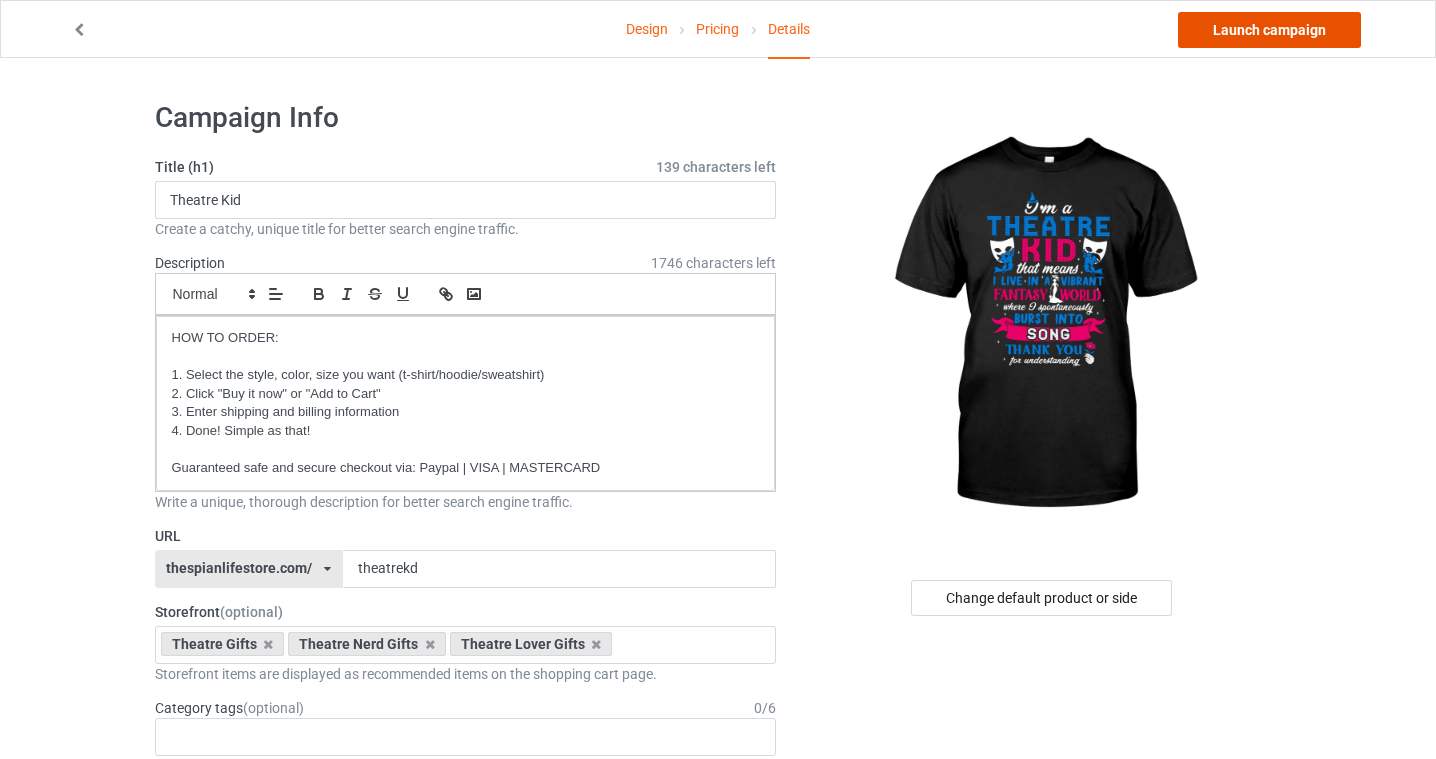 click on "Launch campaign" at bounding box center (1269, 30) 